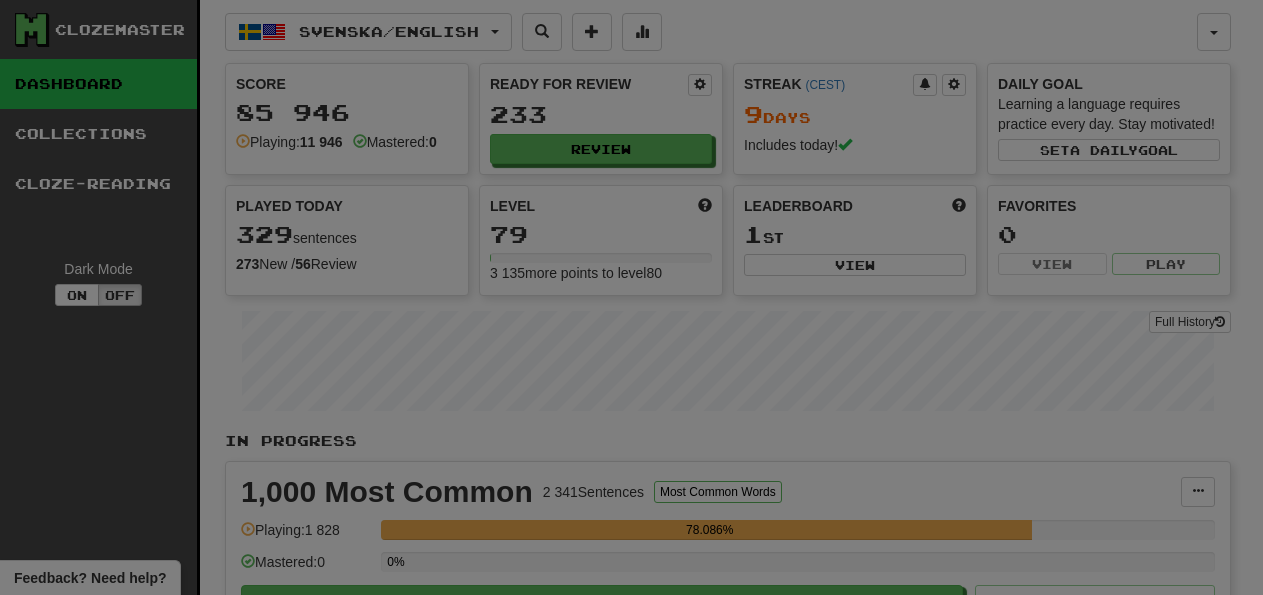 select on "**" 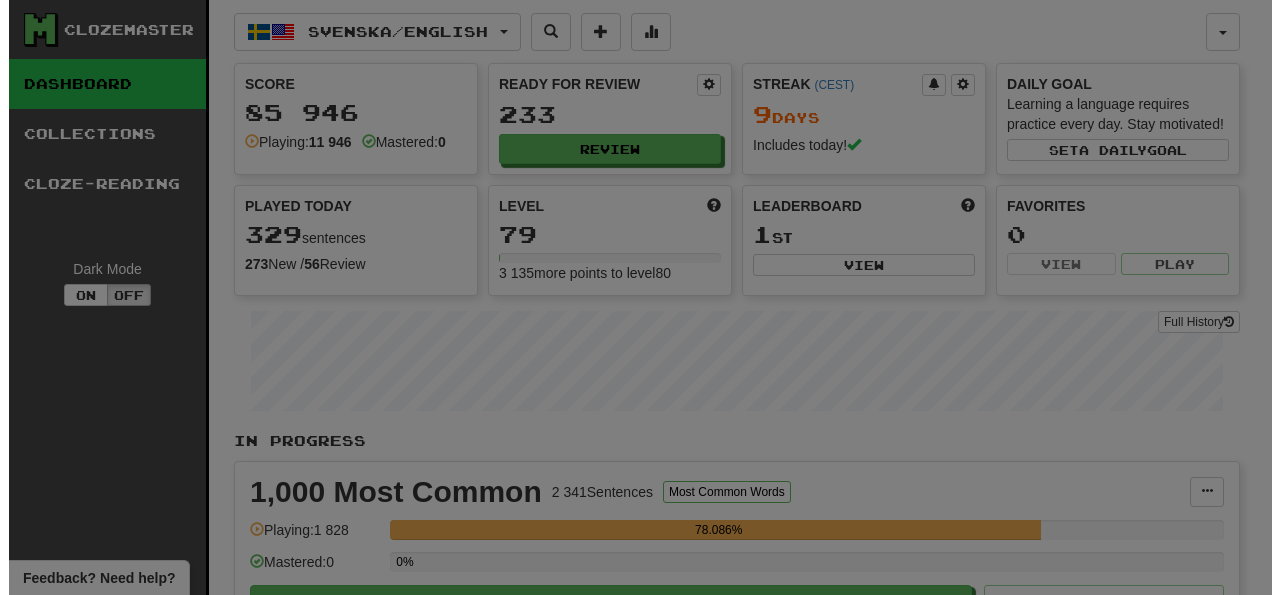 scroll, scrollTop: 312, scrollLeft: 0, axis: vertical 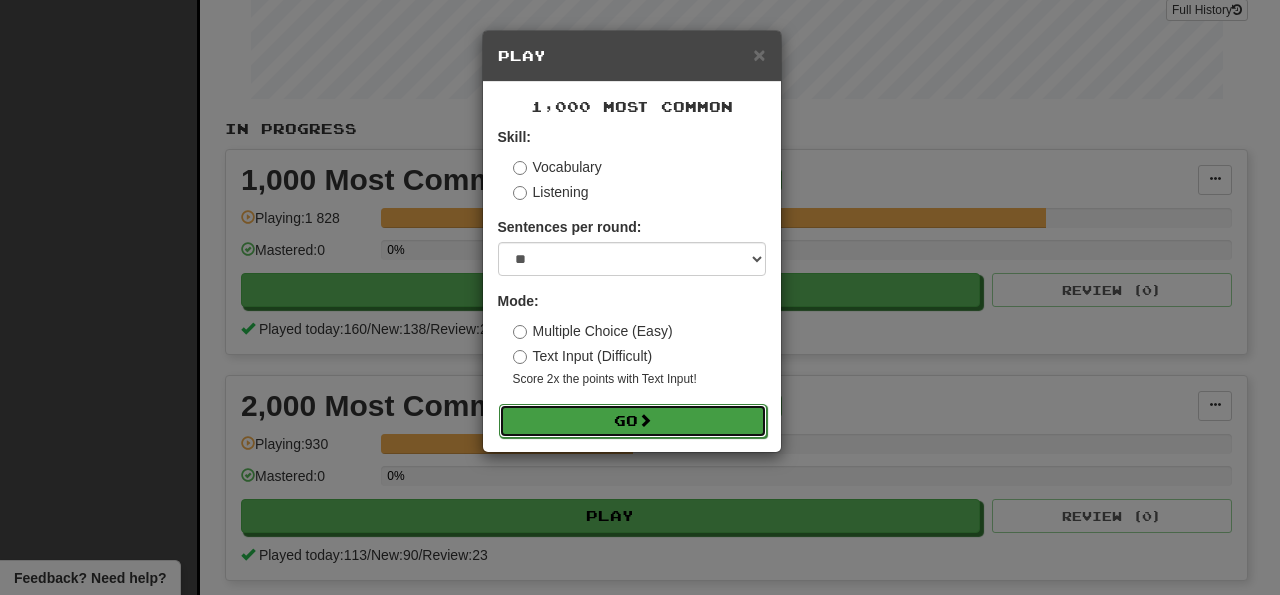 click on "Go" at bounding box center [633, 421] 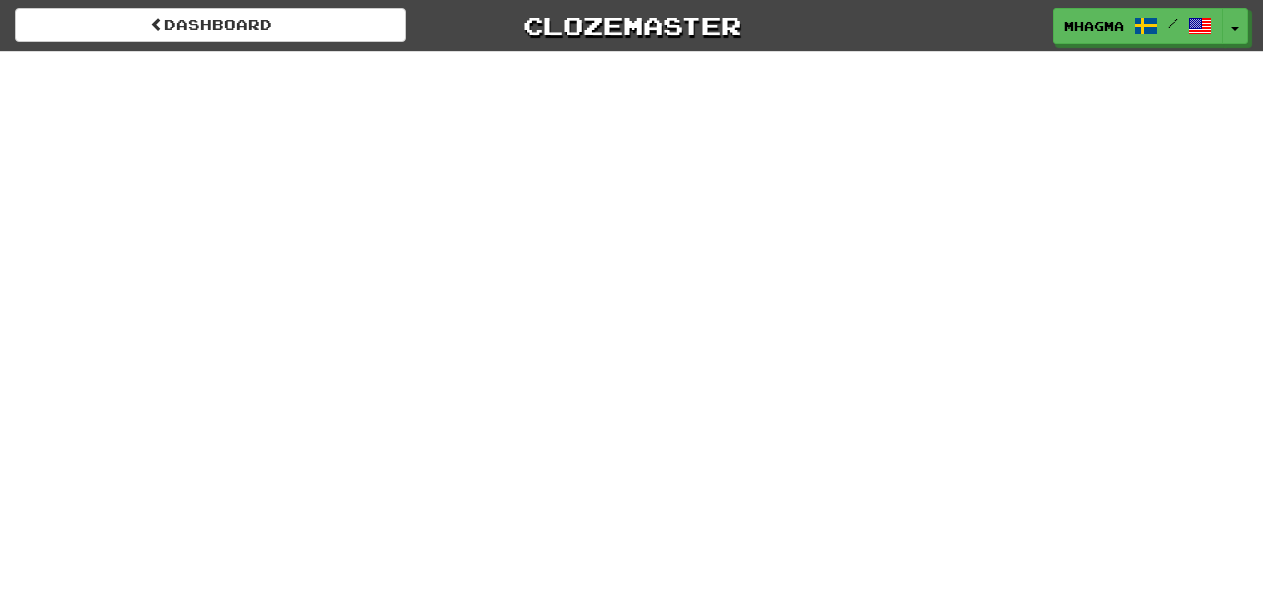 scroll, scrollTop: 0, scrollLeft: 0, axis: both 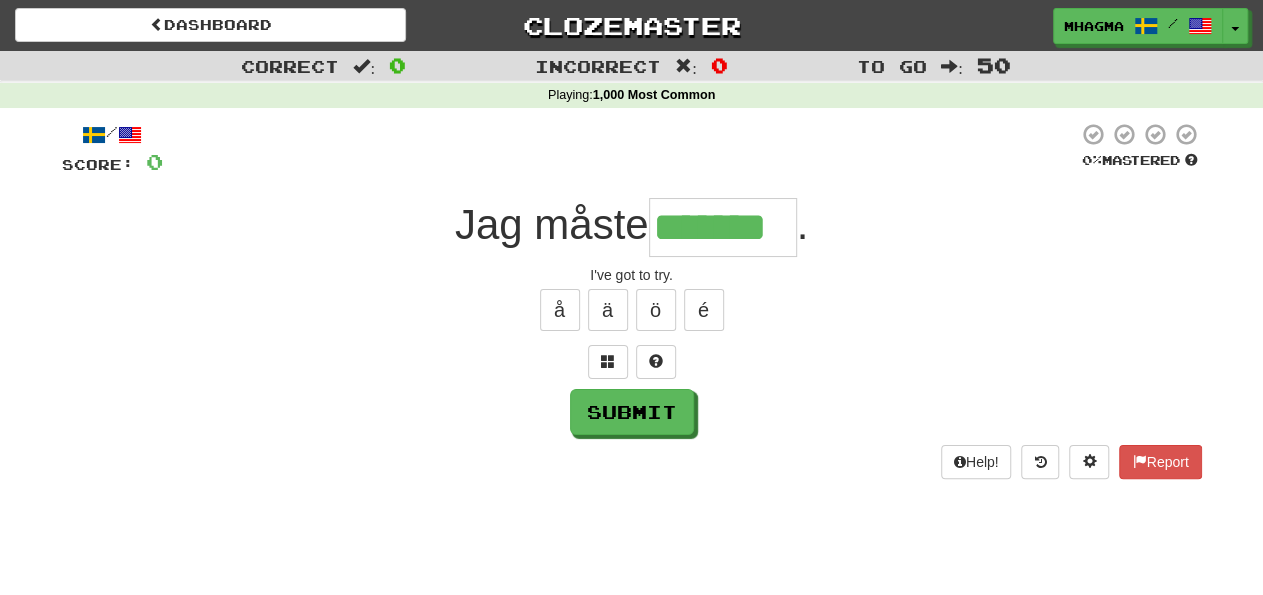 type on "*******" 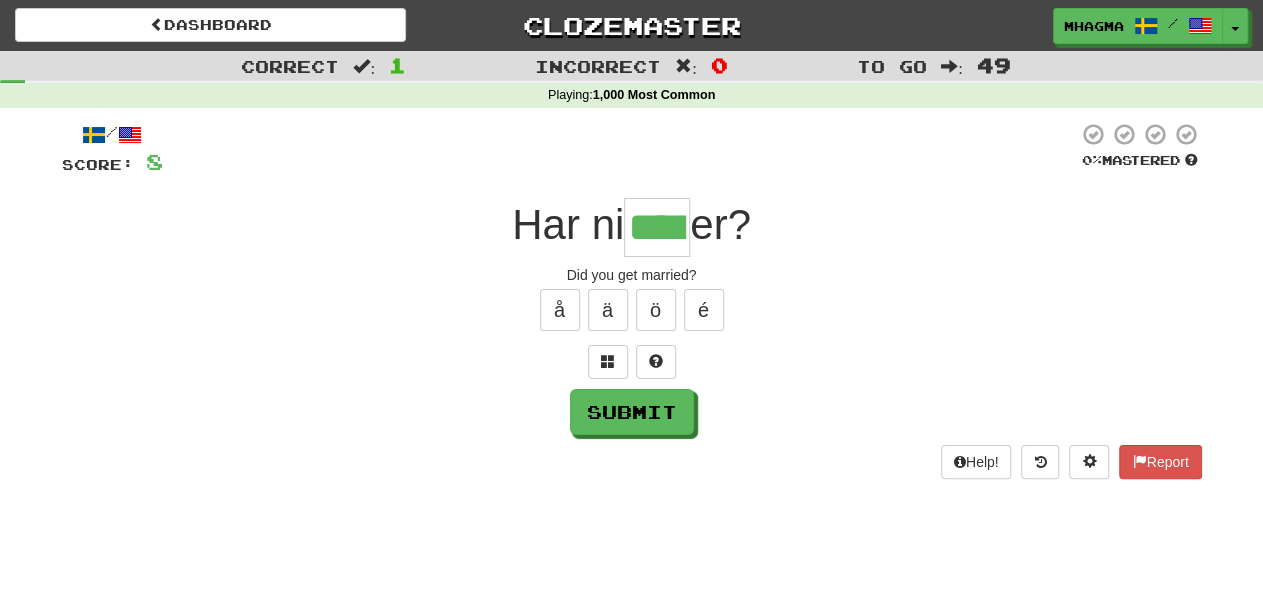 type on "****" 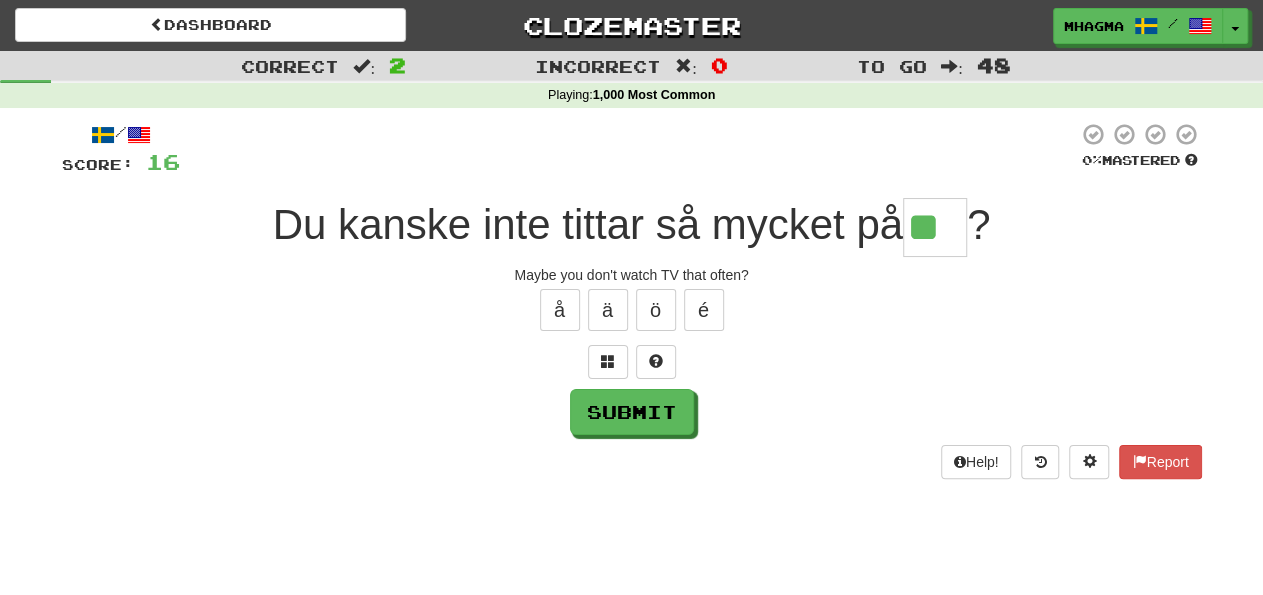 type on "**" 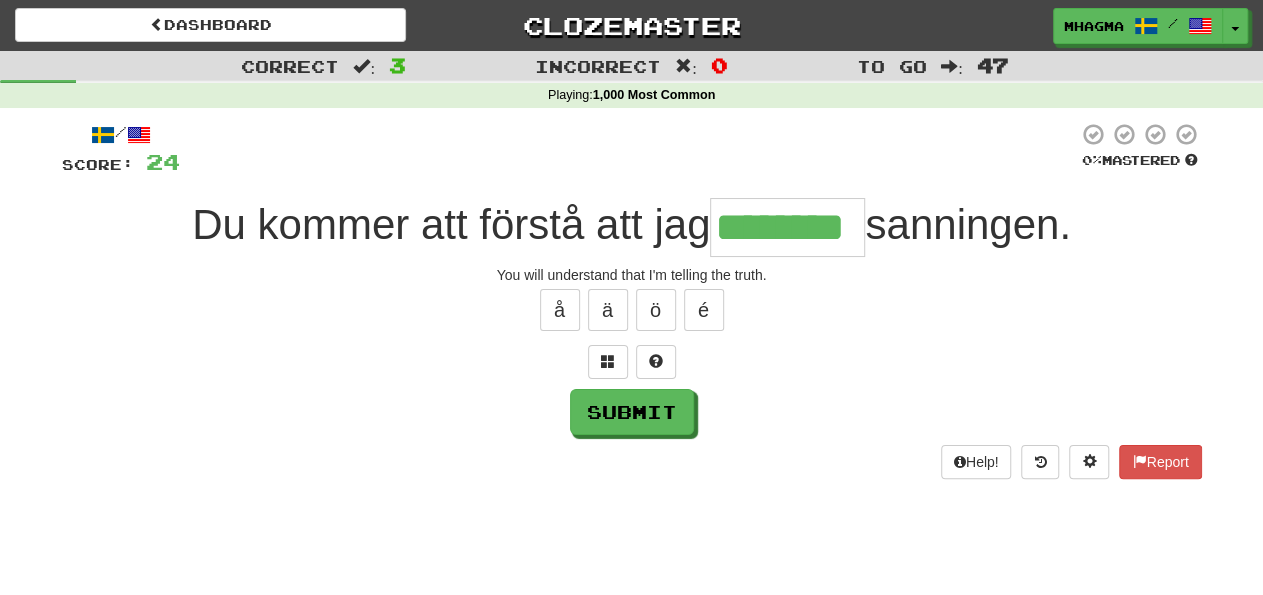 type on "********" 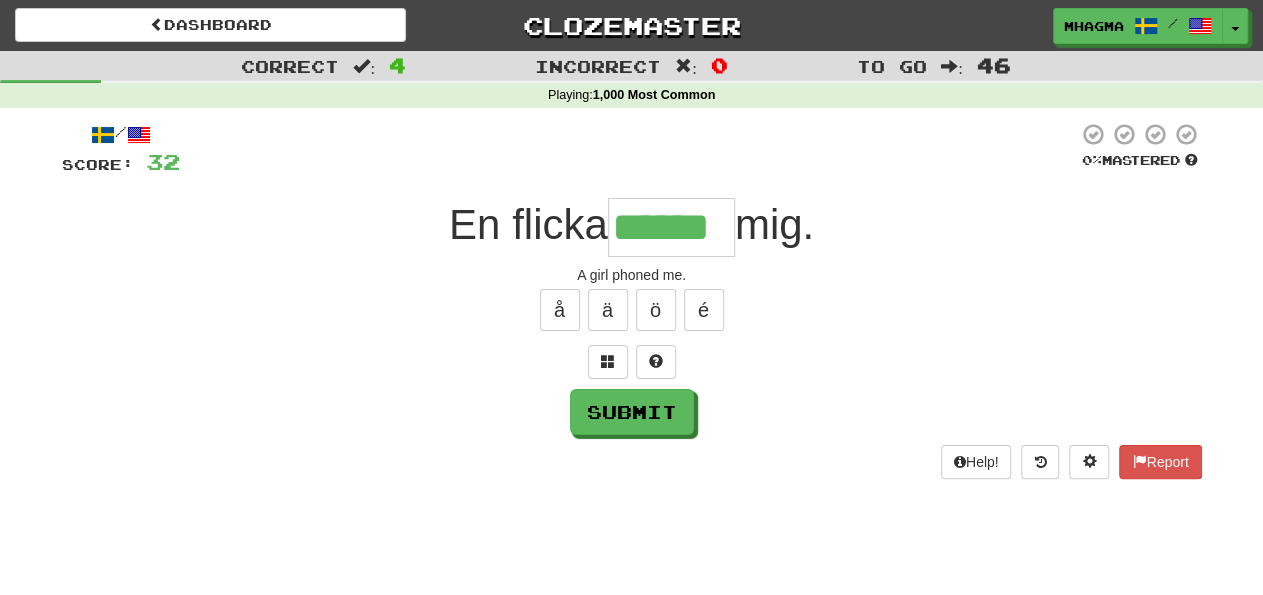type on "******" 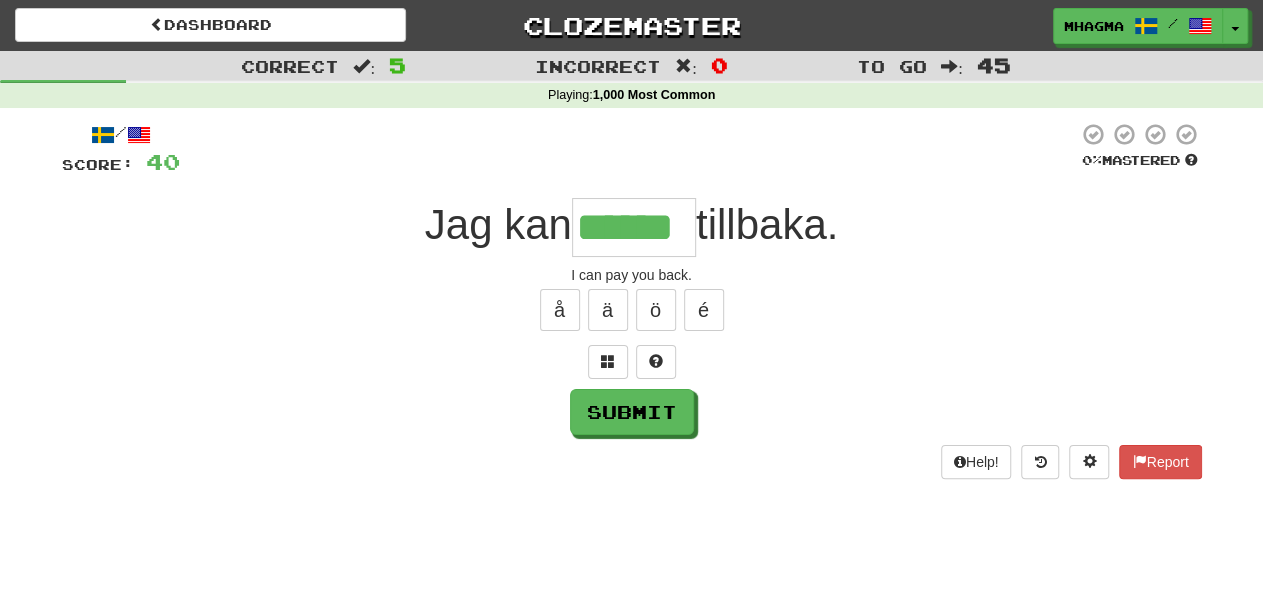 type on "******" 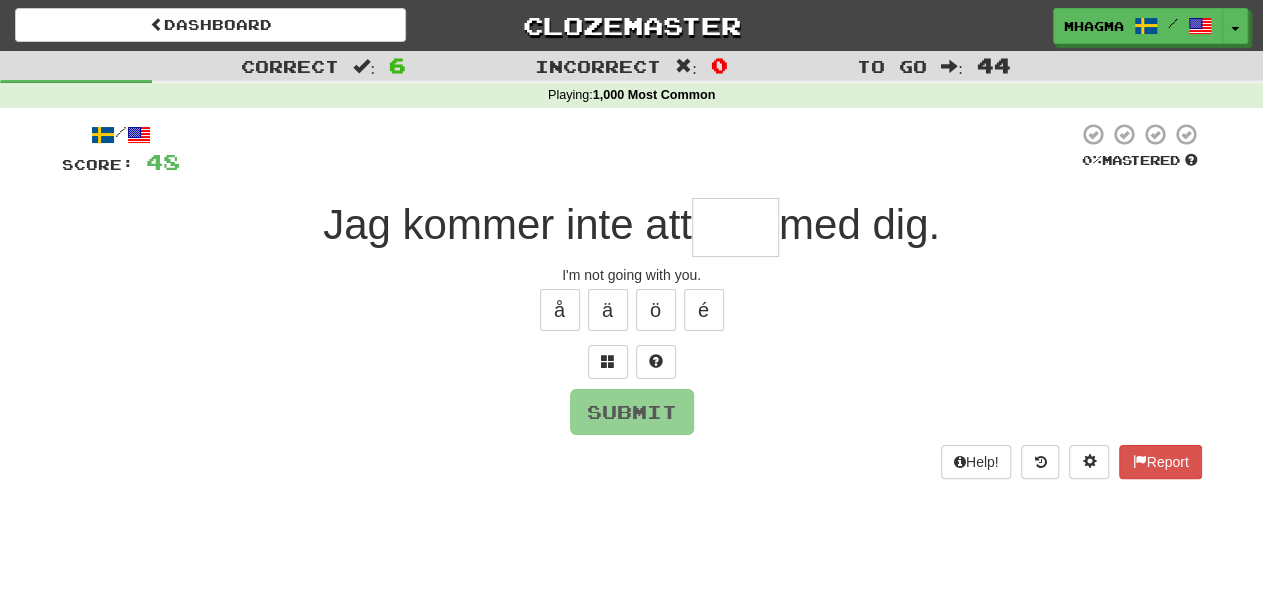 type on "*" 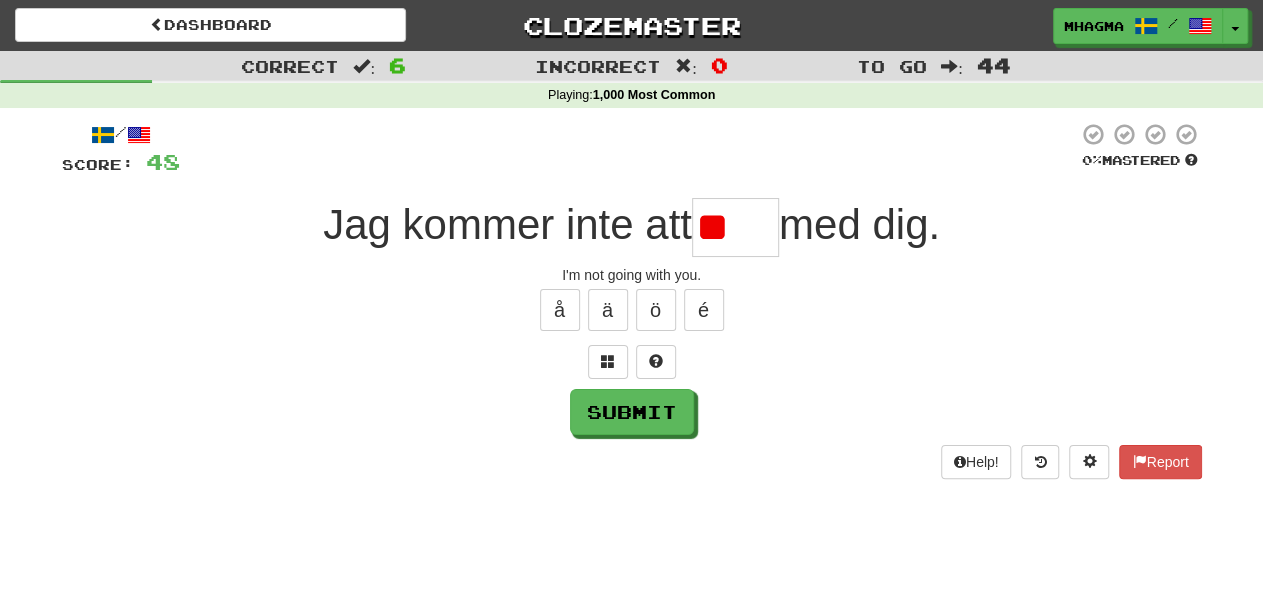 type on "*" 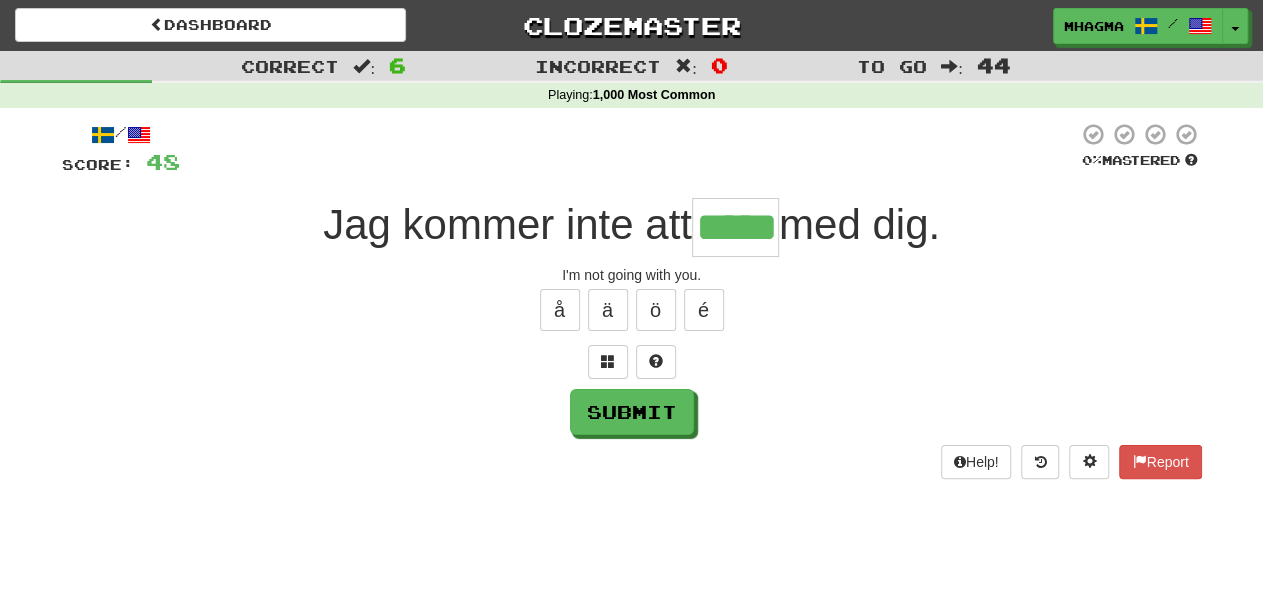 type on "*****" 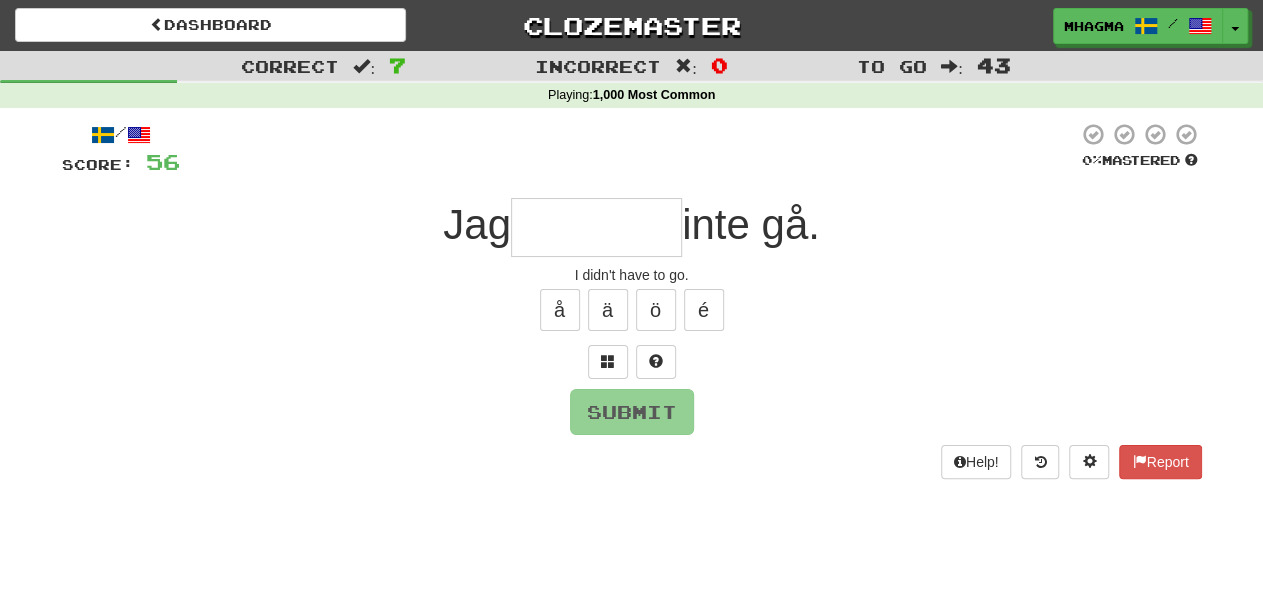 type on "*******" 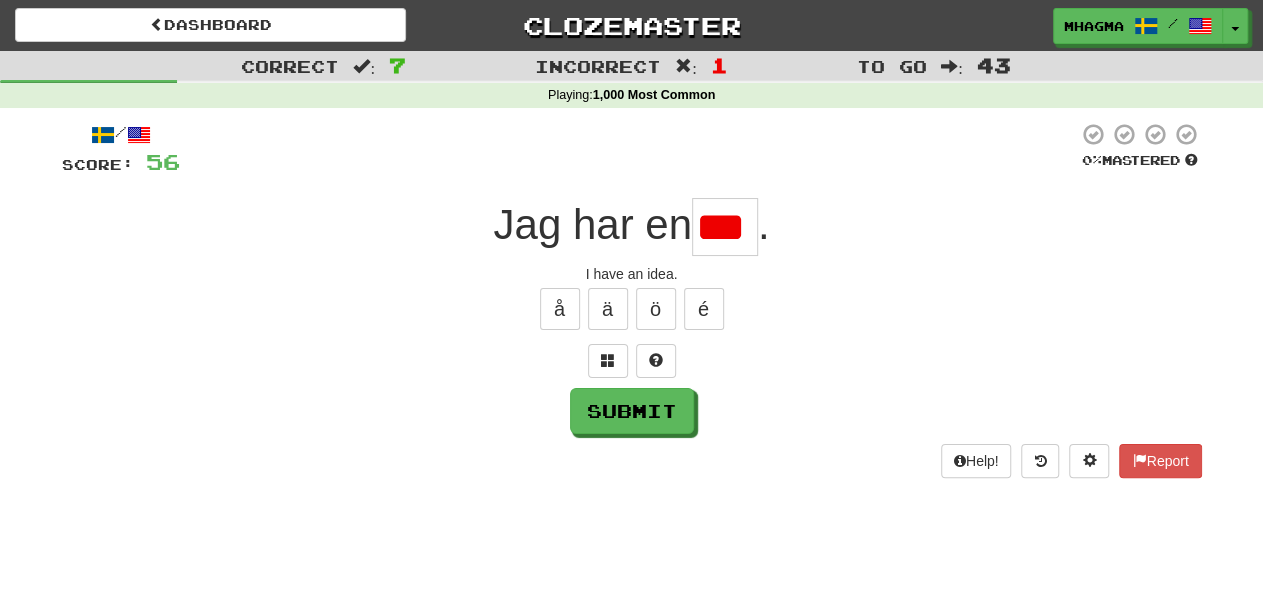 scroll, scrollTop: 0, scrollLeft: 0, axis: both 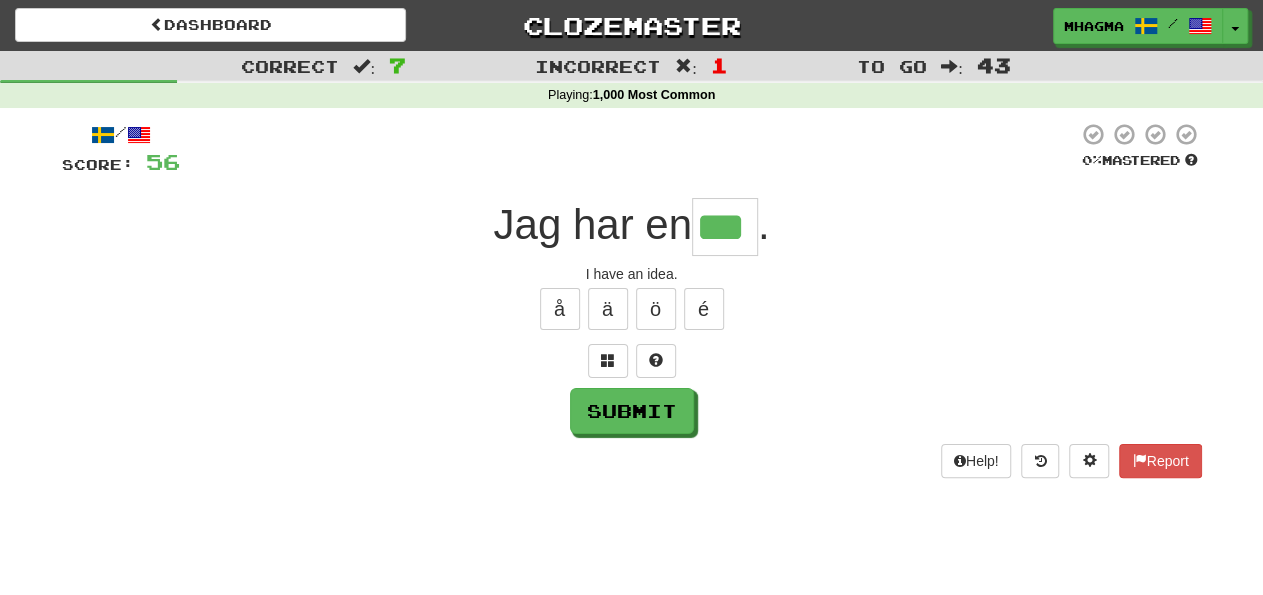type on "***" 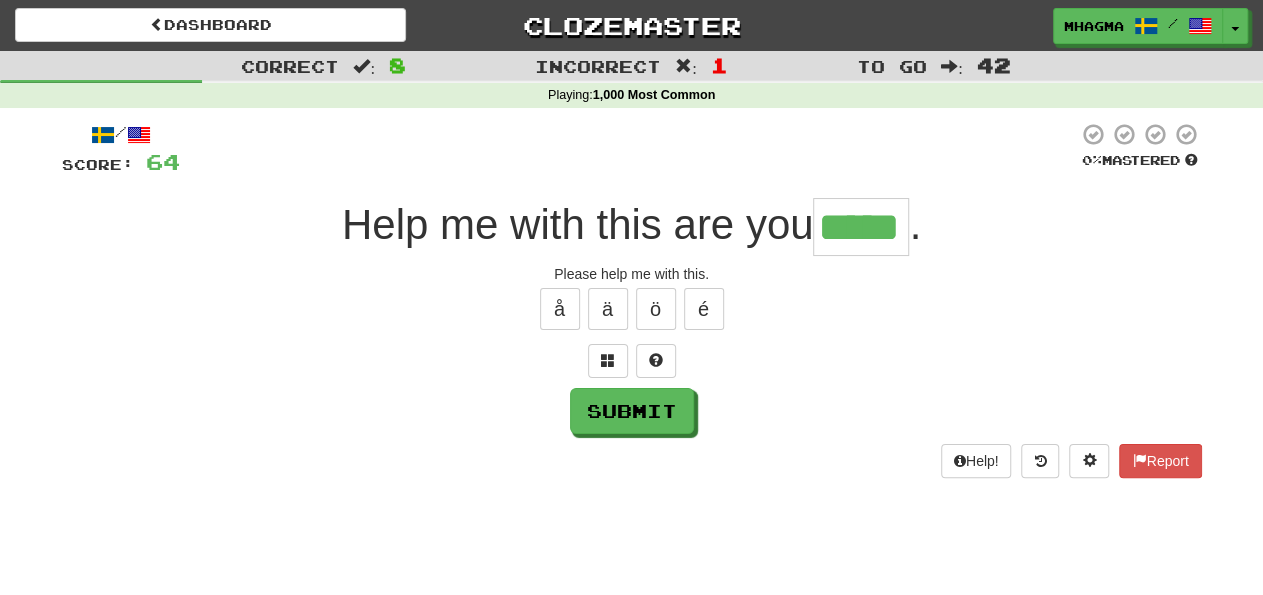 type on "*****" 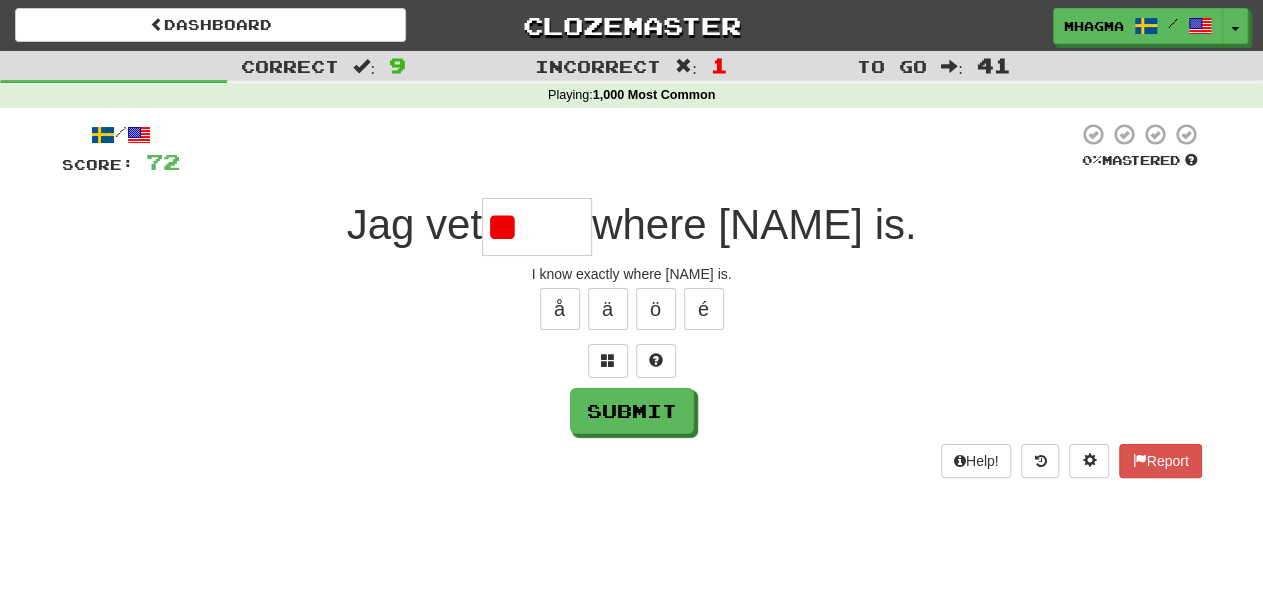 type on "*" 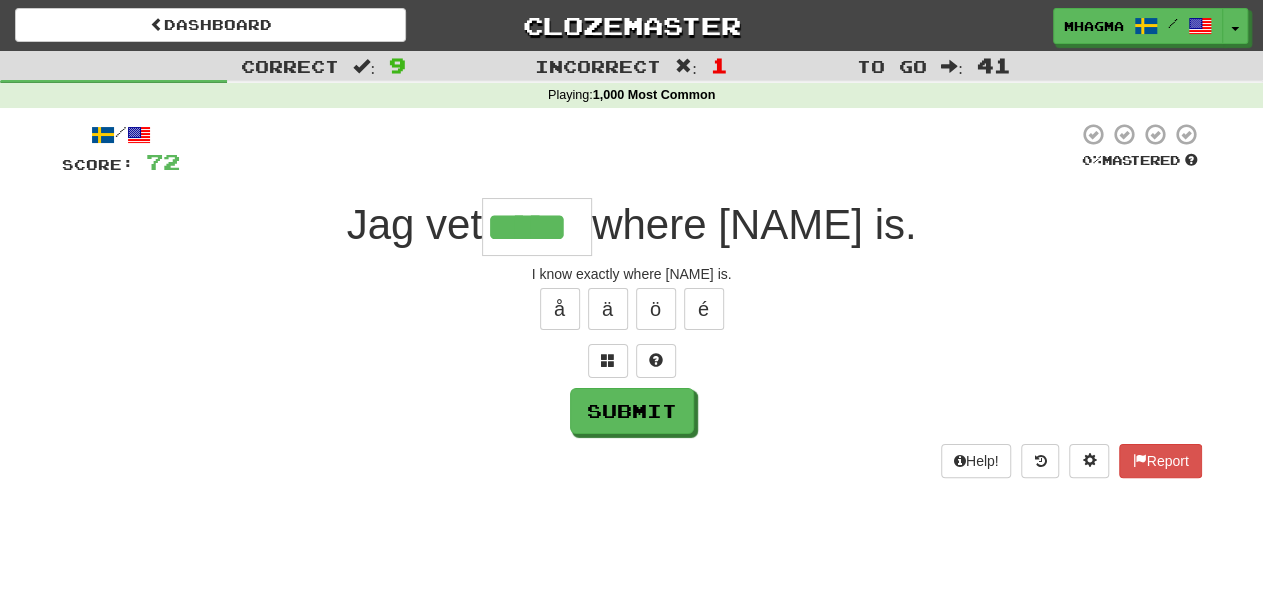 type on "*****" 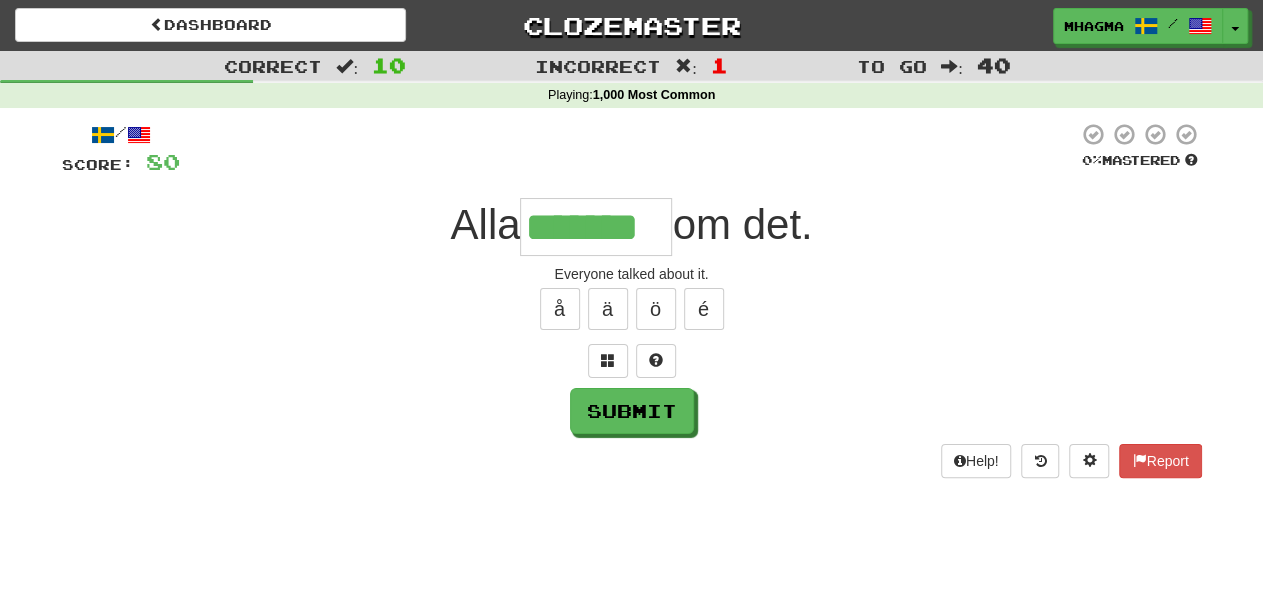 type on "*******" 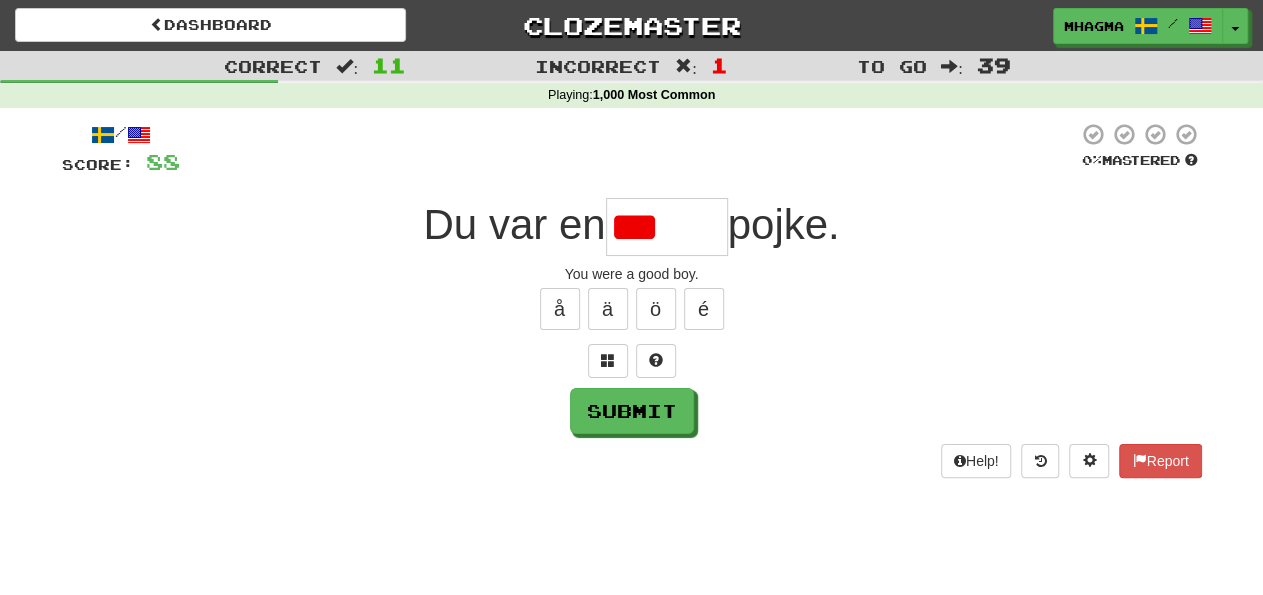 type on "******" 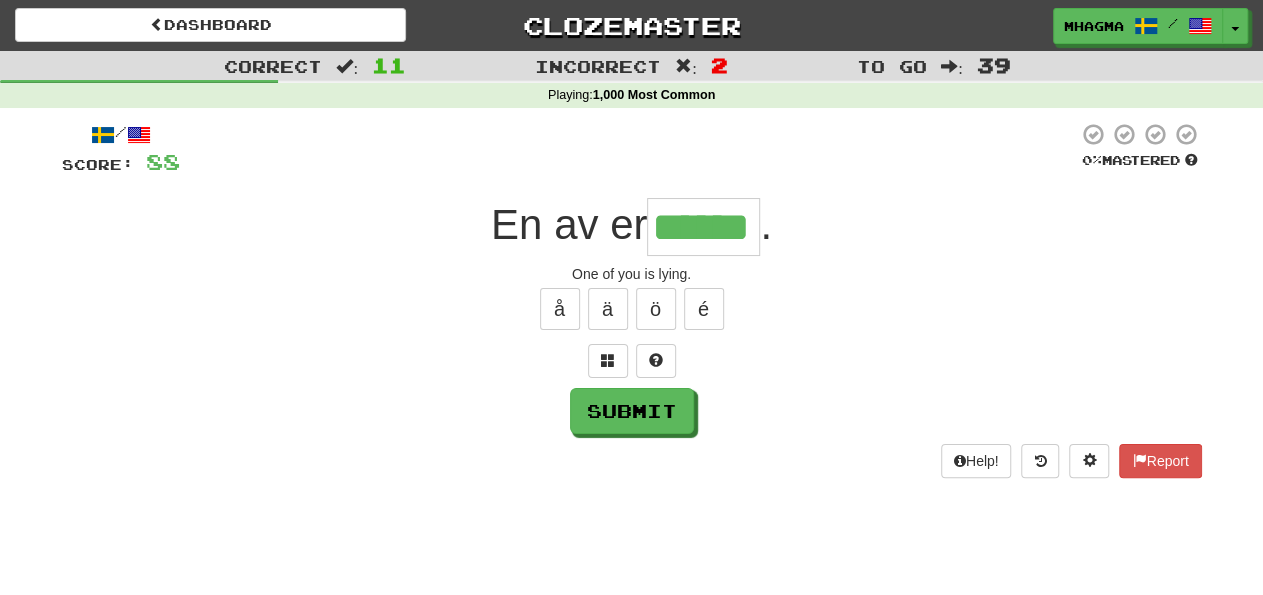 type on "******" 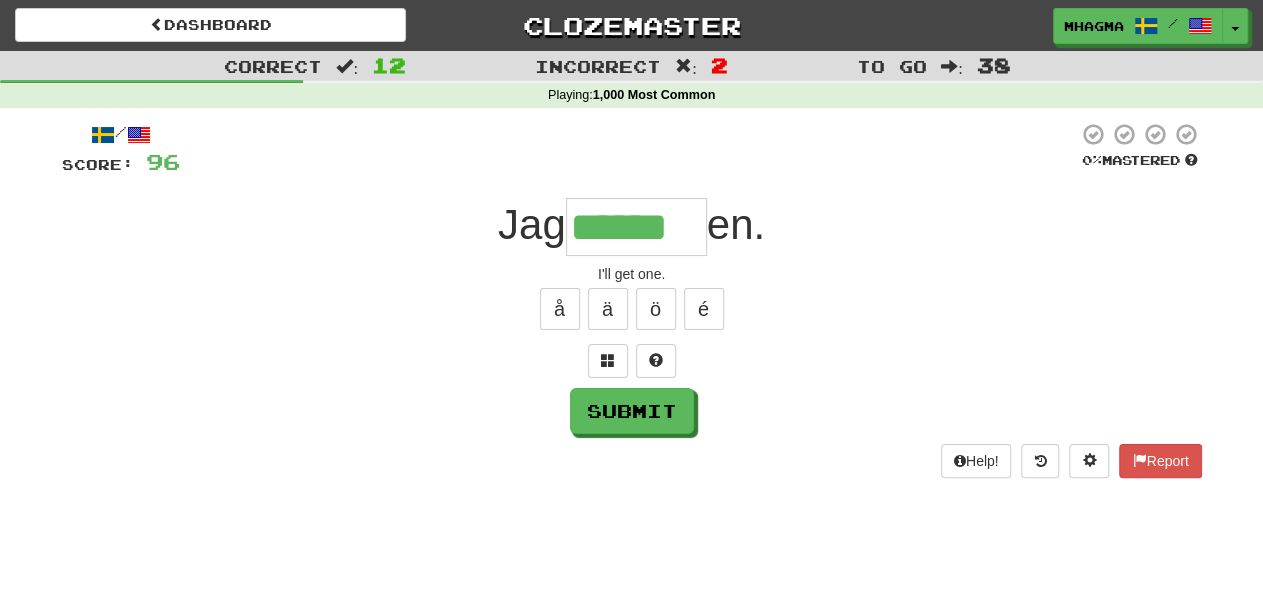 type on "******" 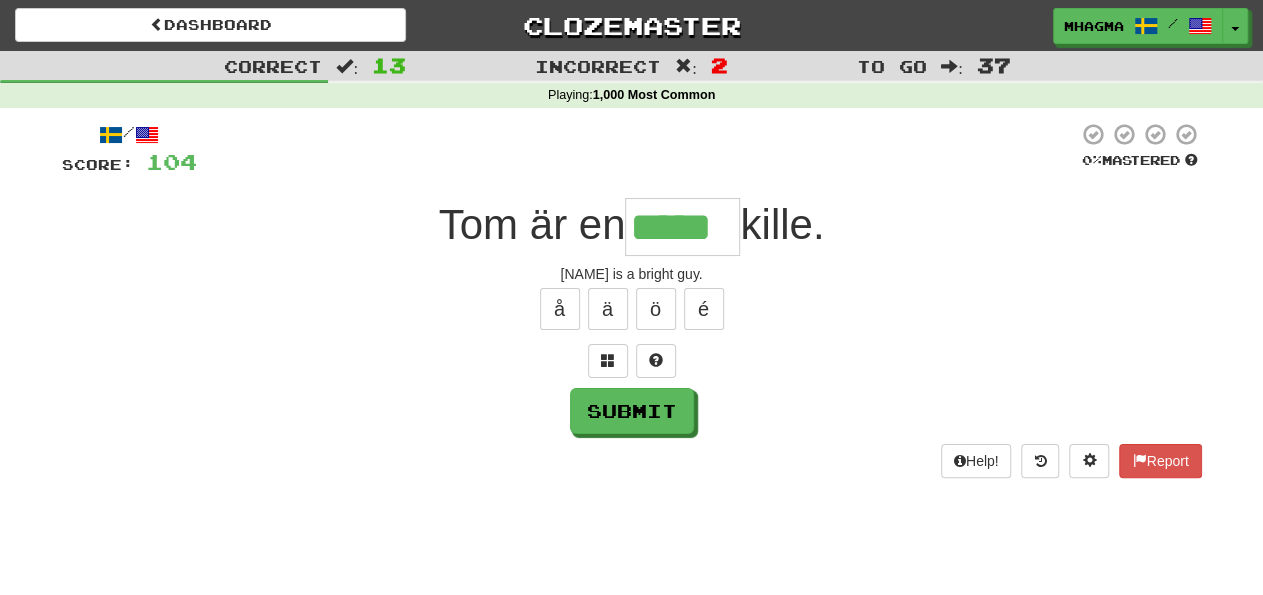 type on "*****" 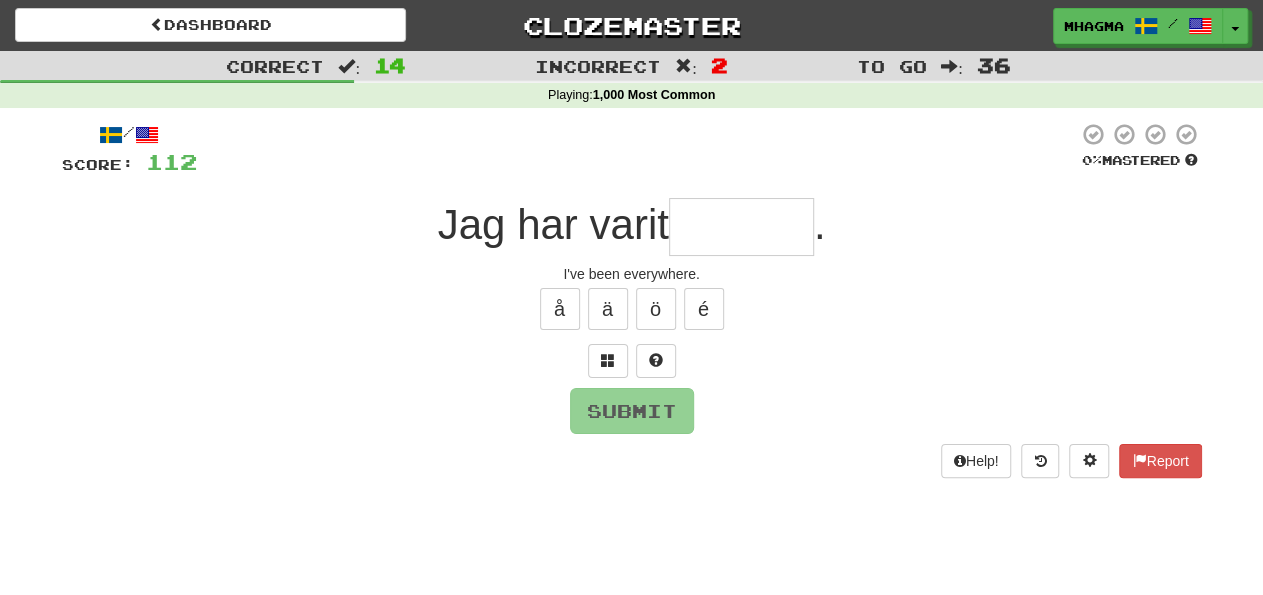 type on "*" 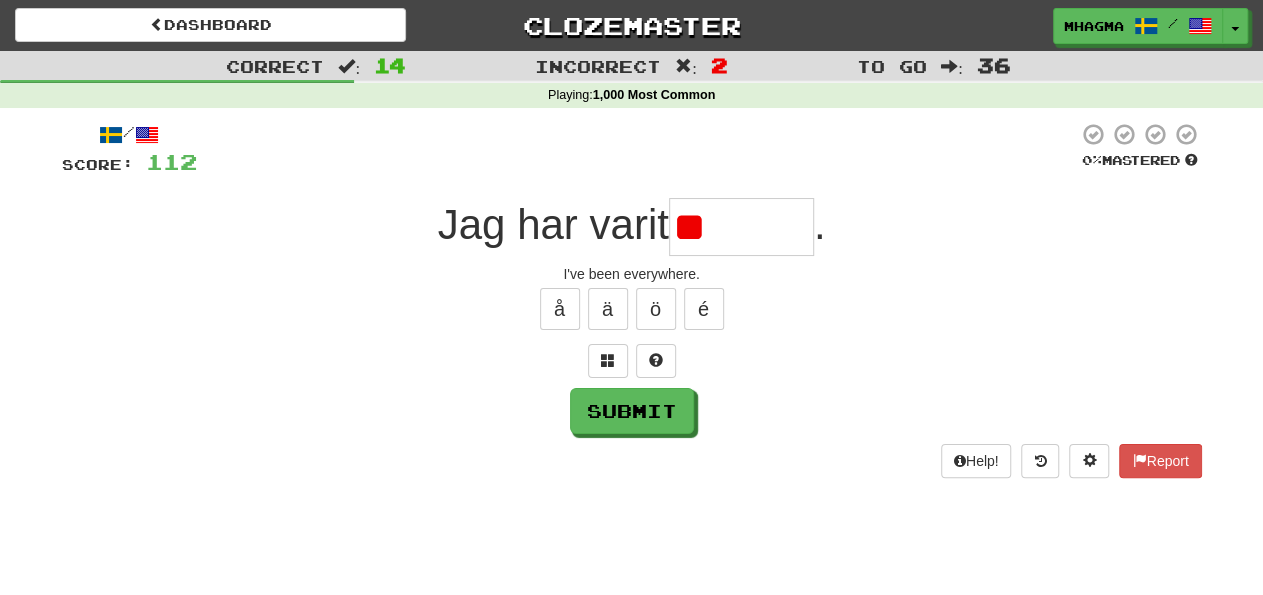 type on "*" 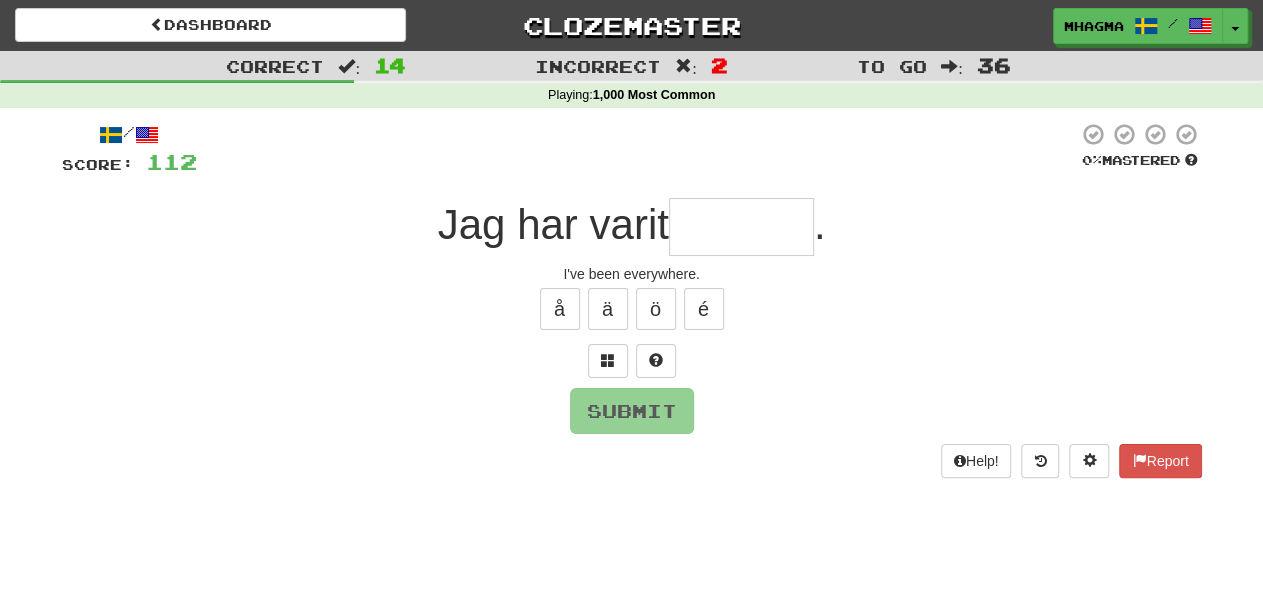 type on "********" 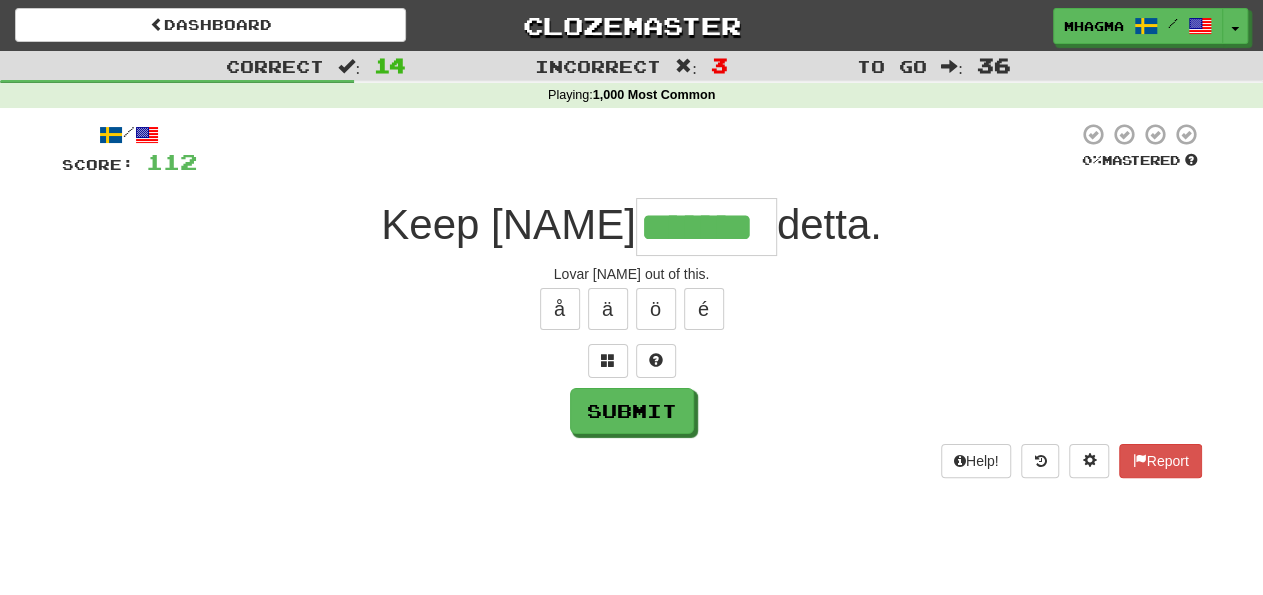 type on "*******" 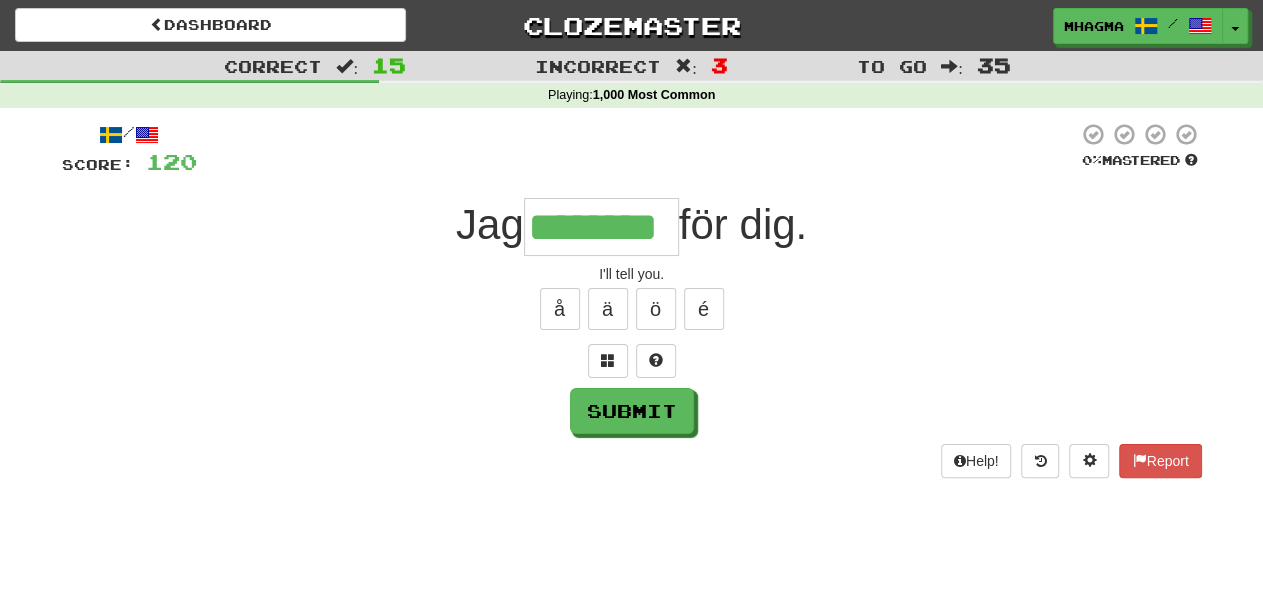 type on "********" 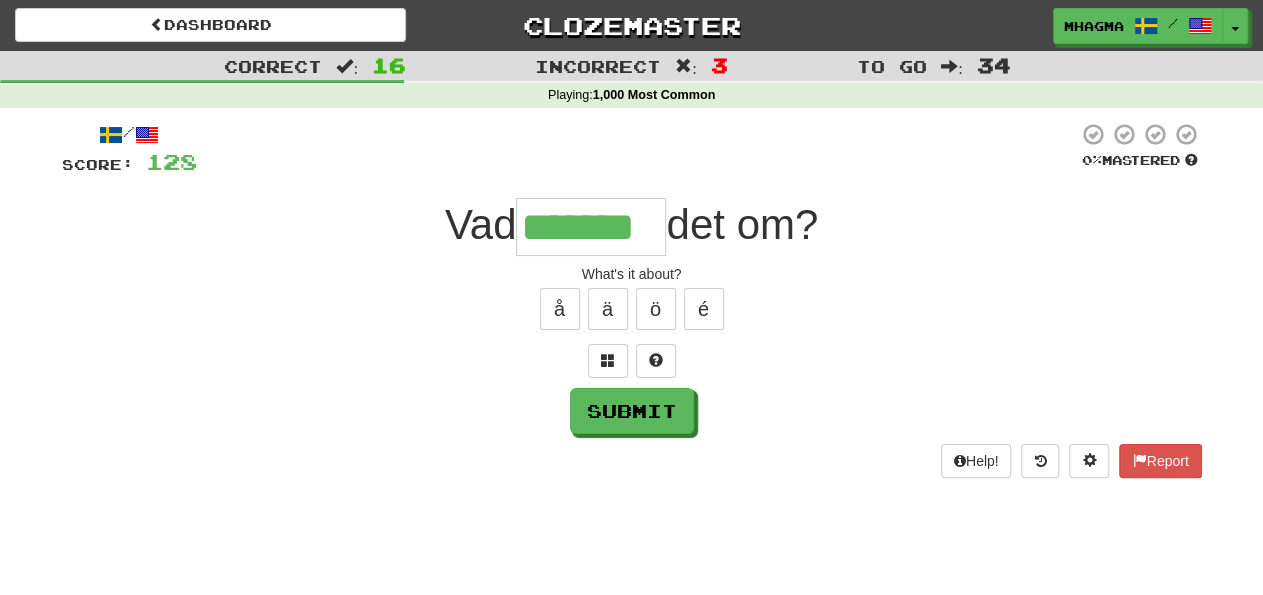 type on "*******" 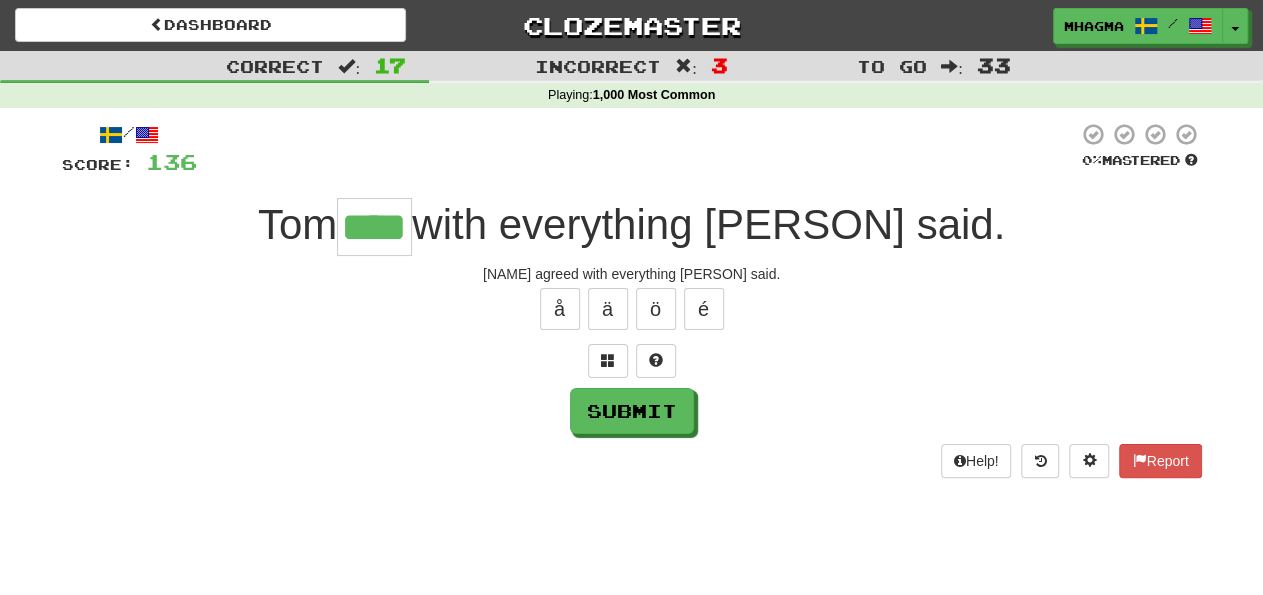 type on "****" 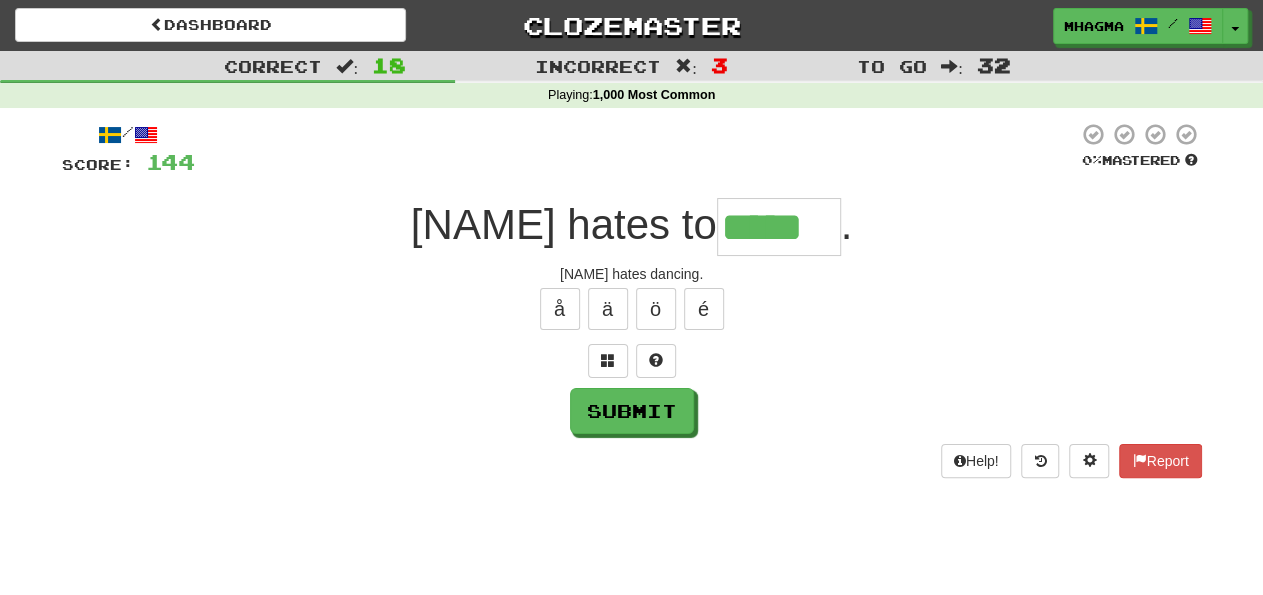 type on "*****" 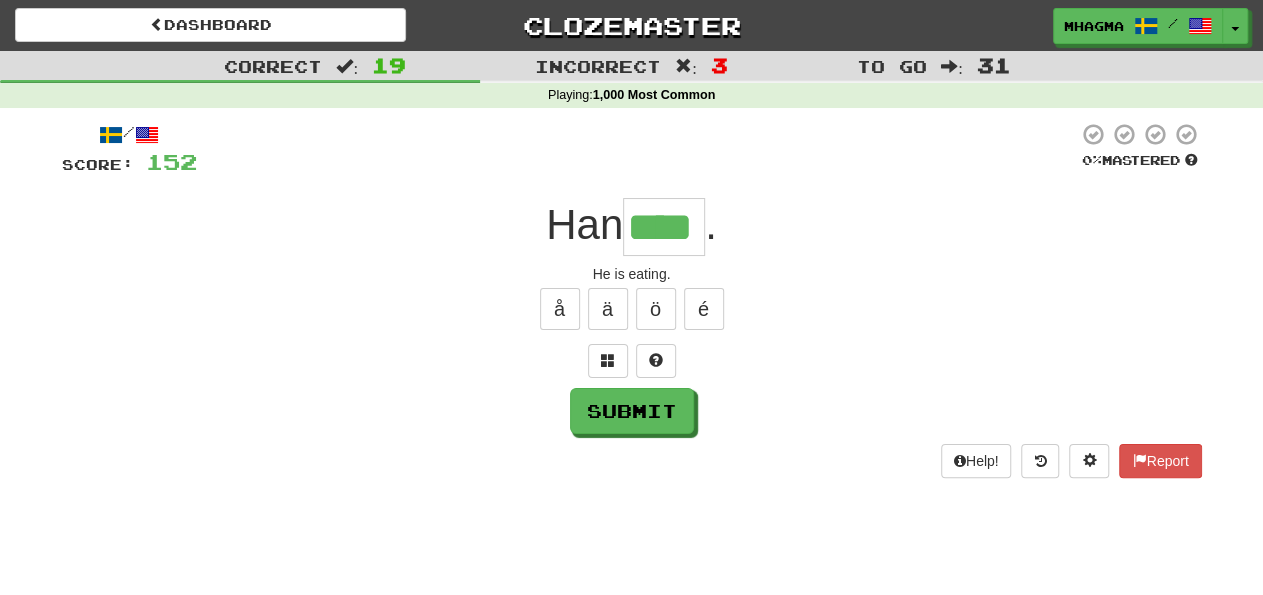 type on "****" 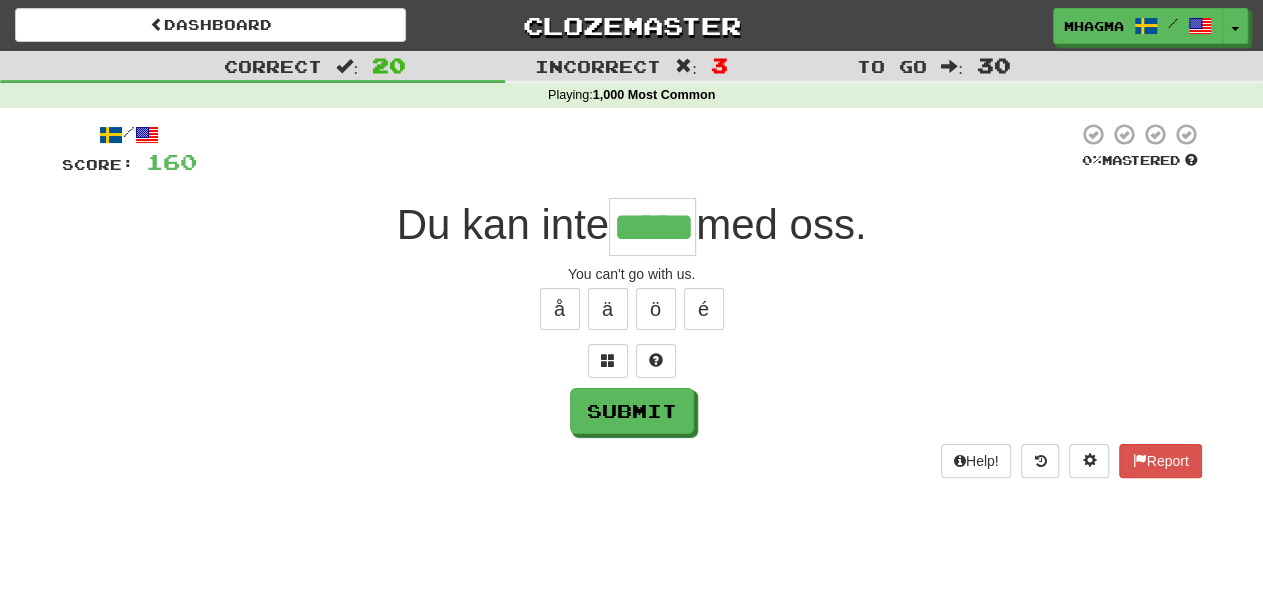 type on "*****" 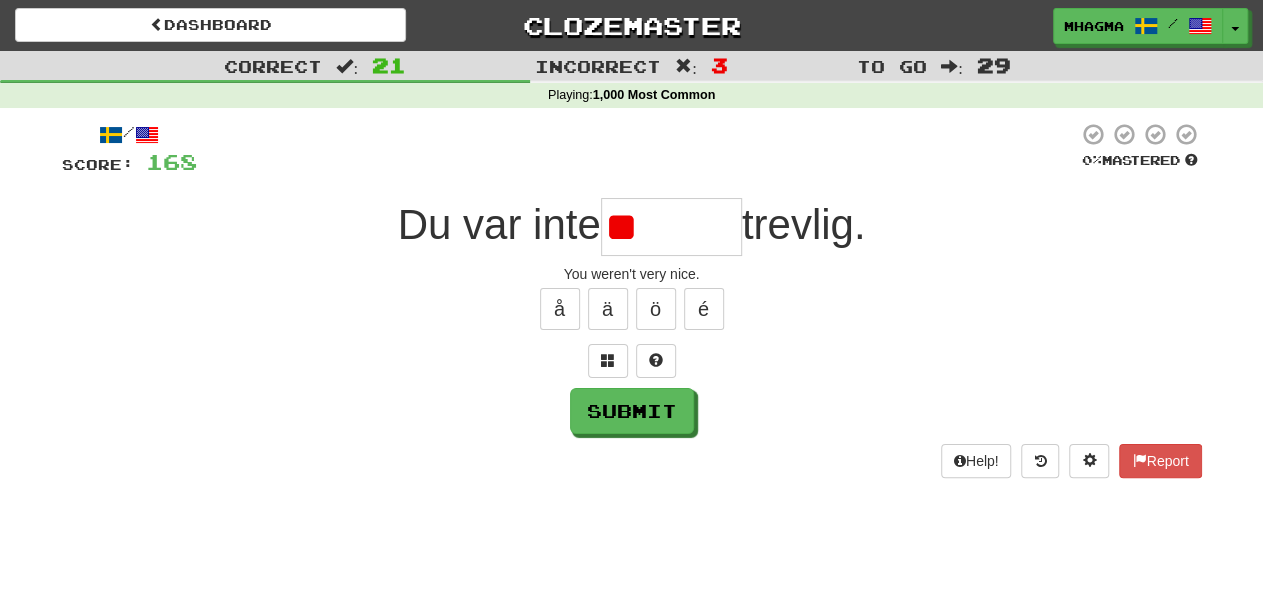type on "*" 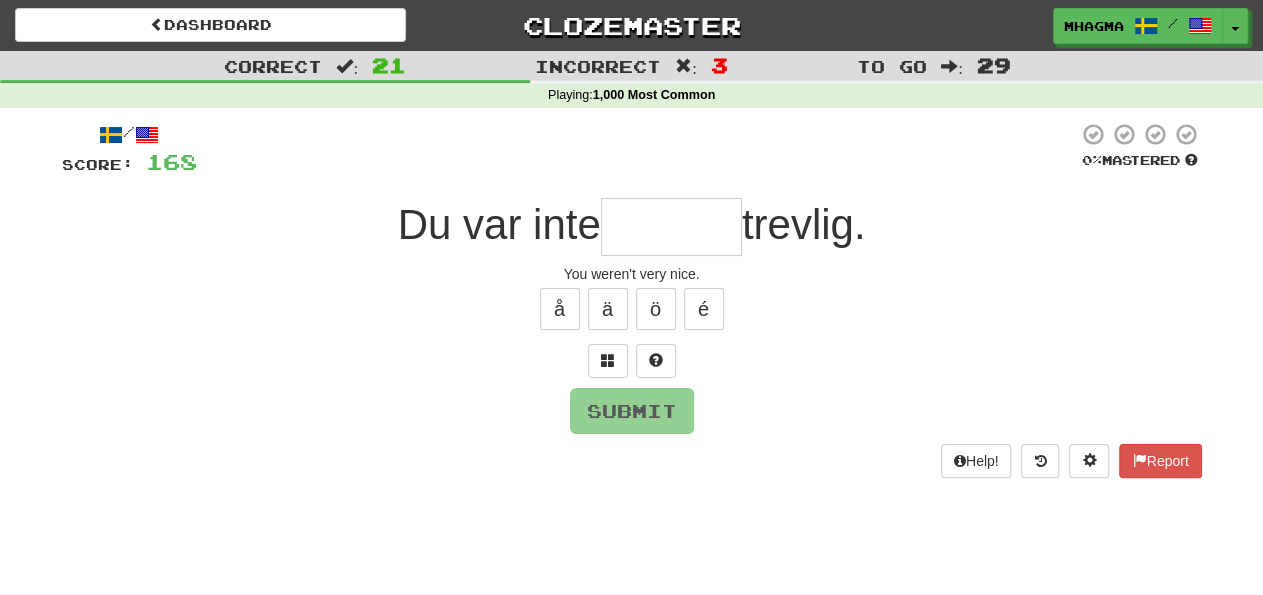 type on "********" 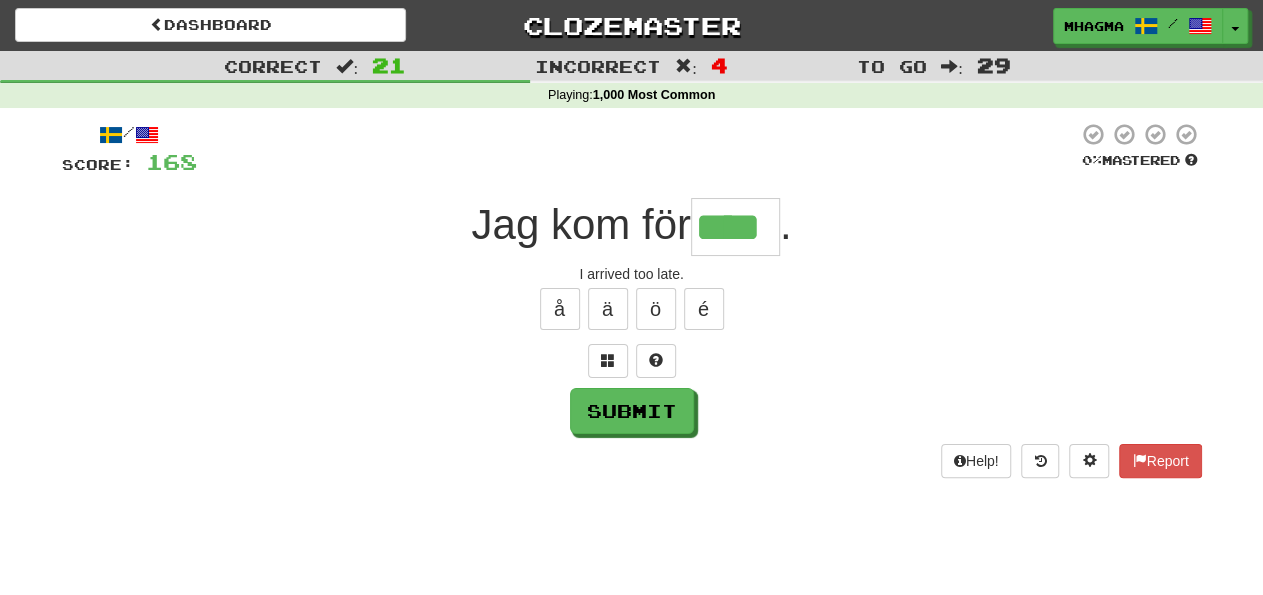 type on "****" 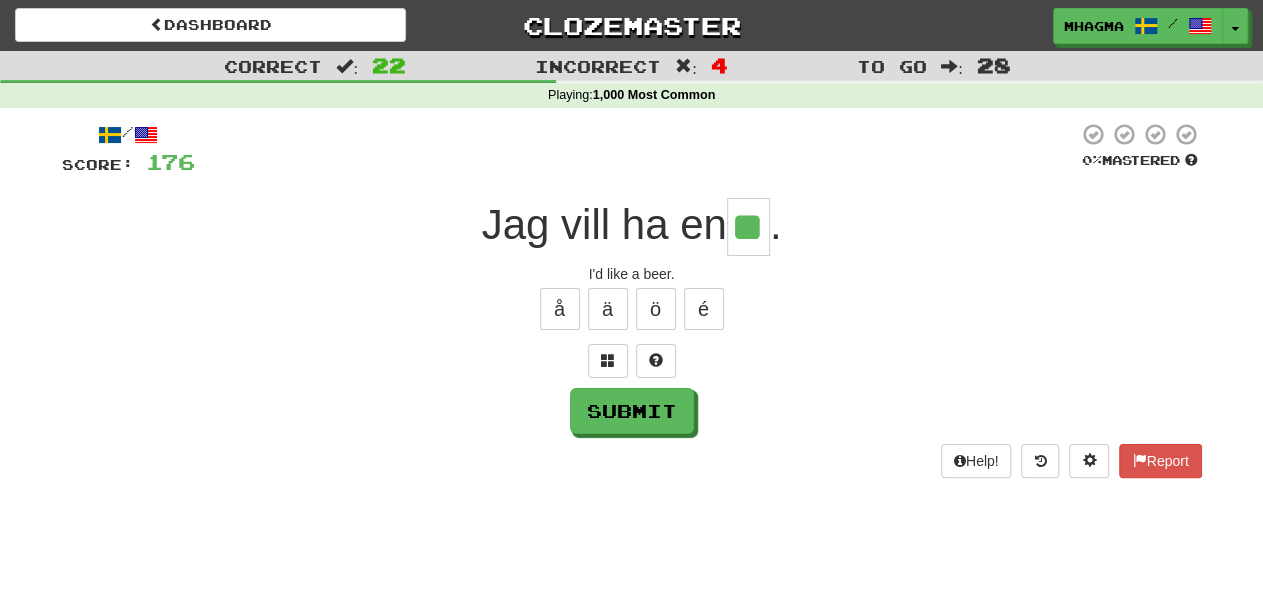 type on "**" 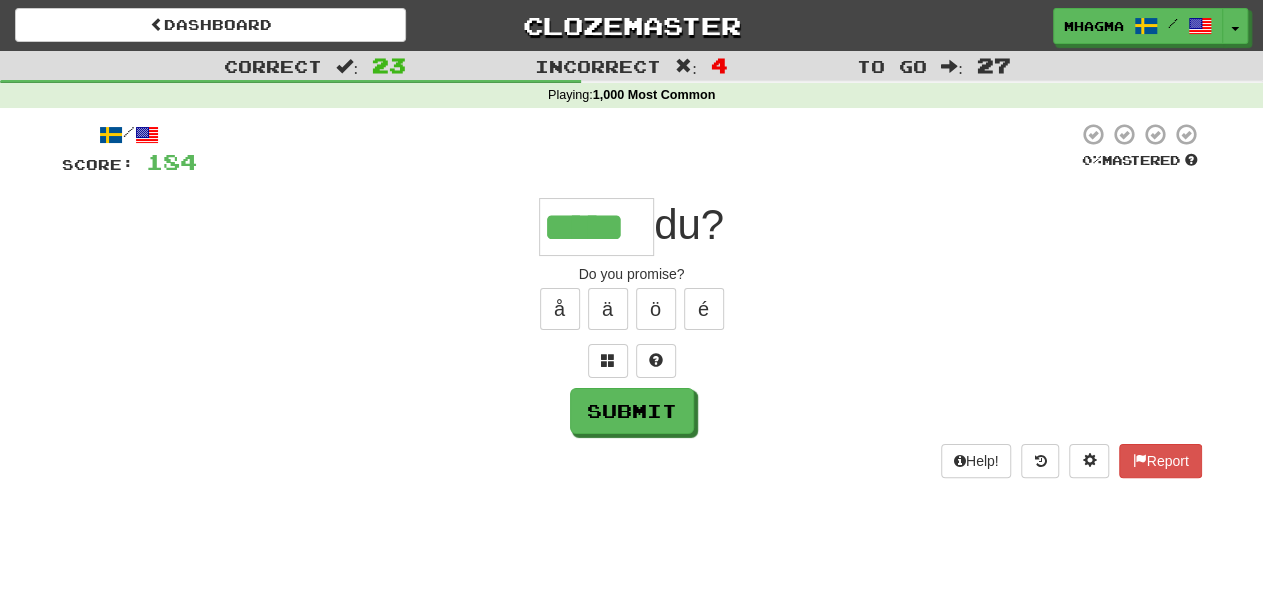type on "*****" 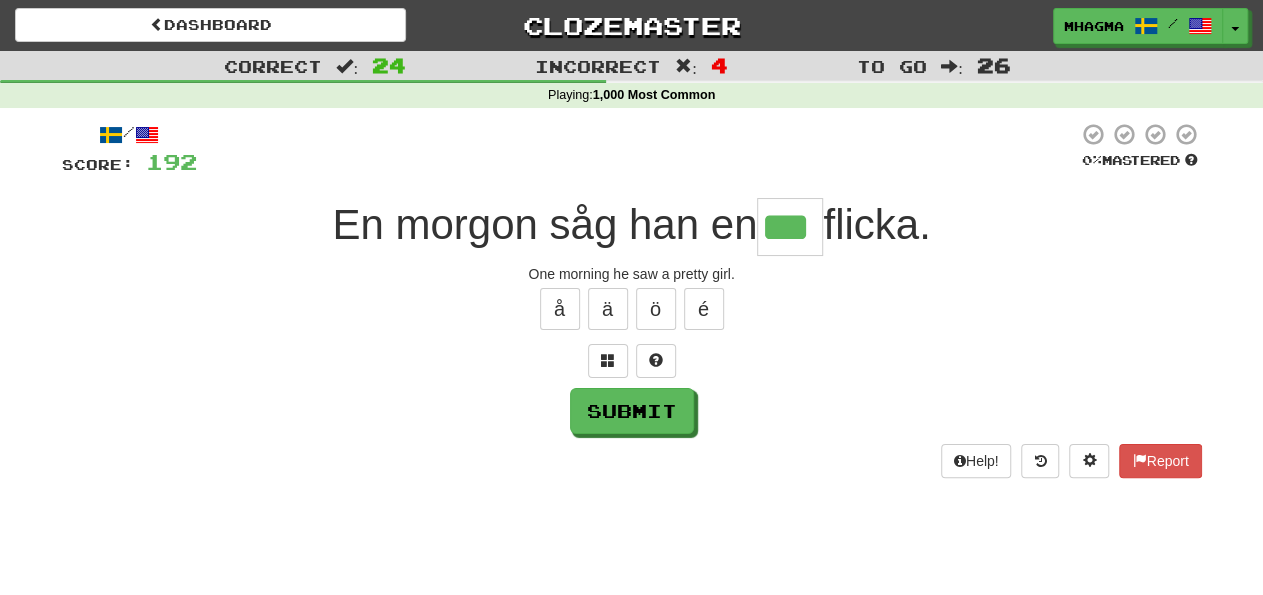 type on "***" 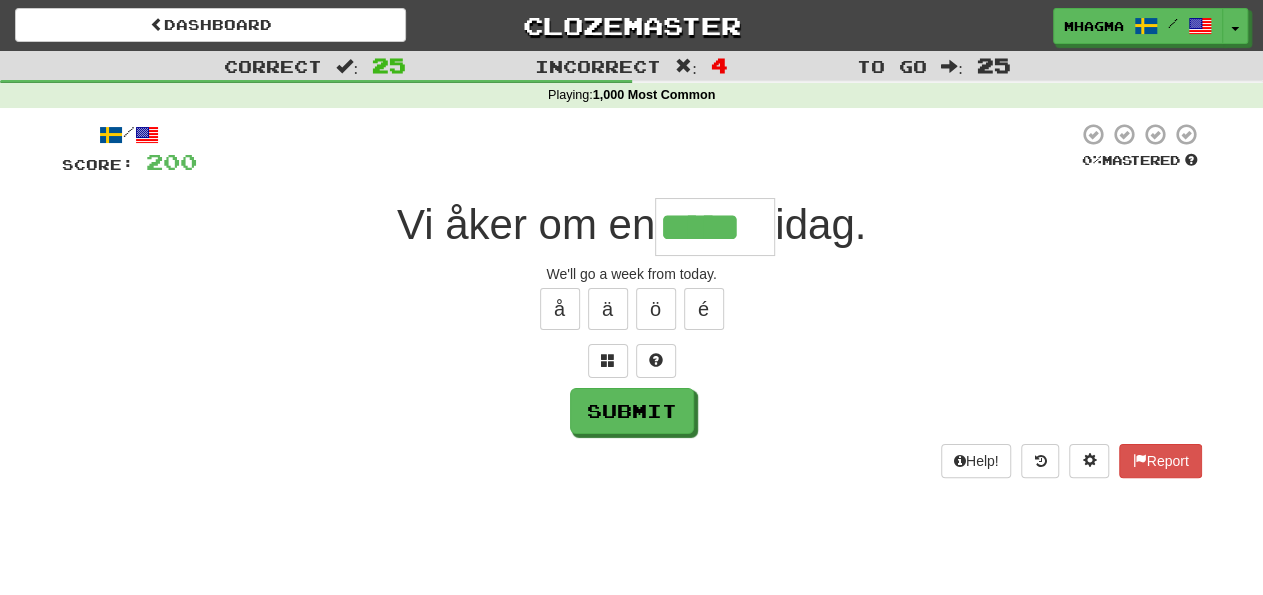 type on "*****" 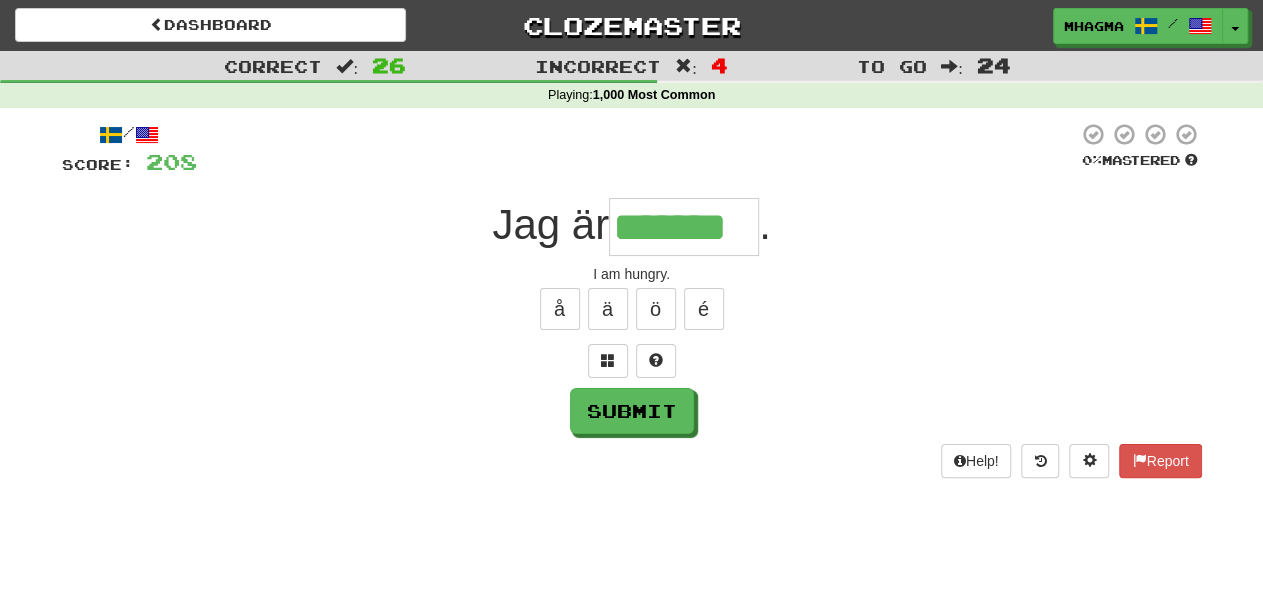 type on "*******" 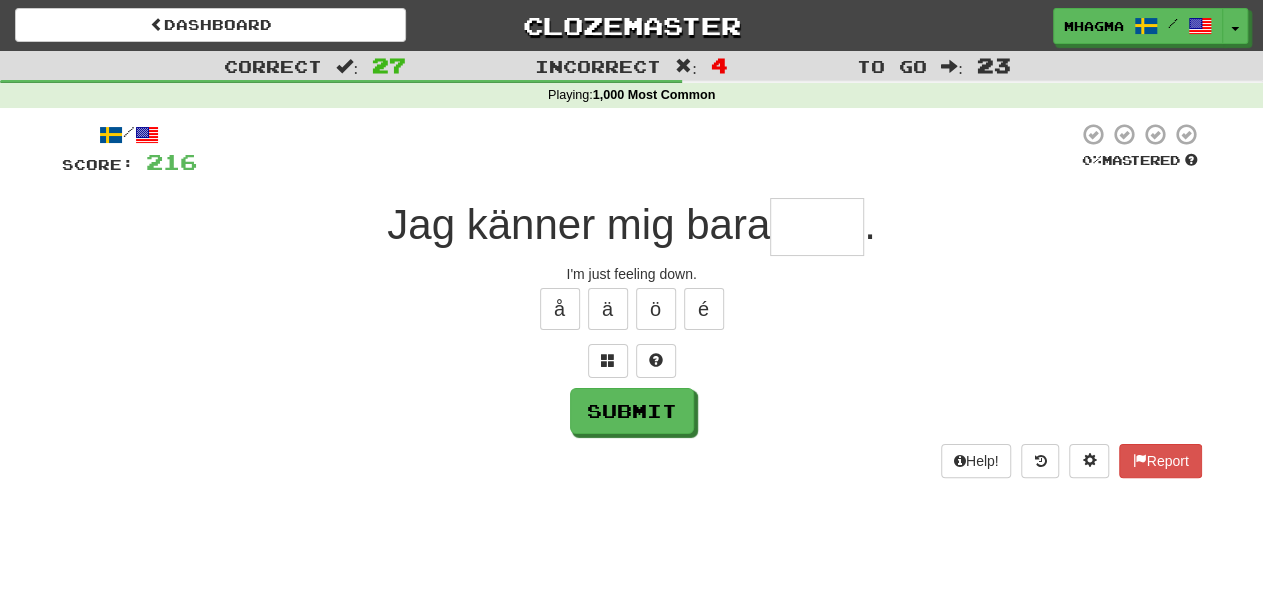 type on "*" 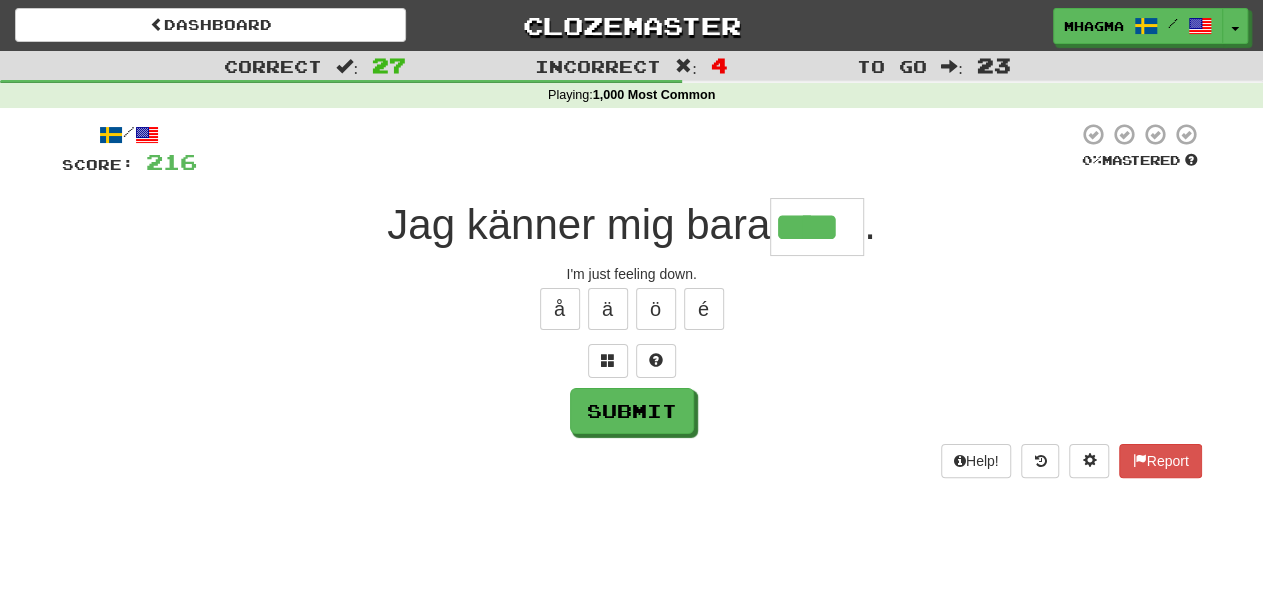type on "****" 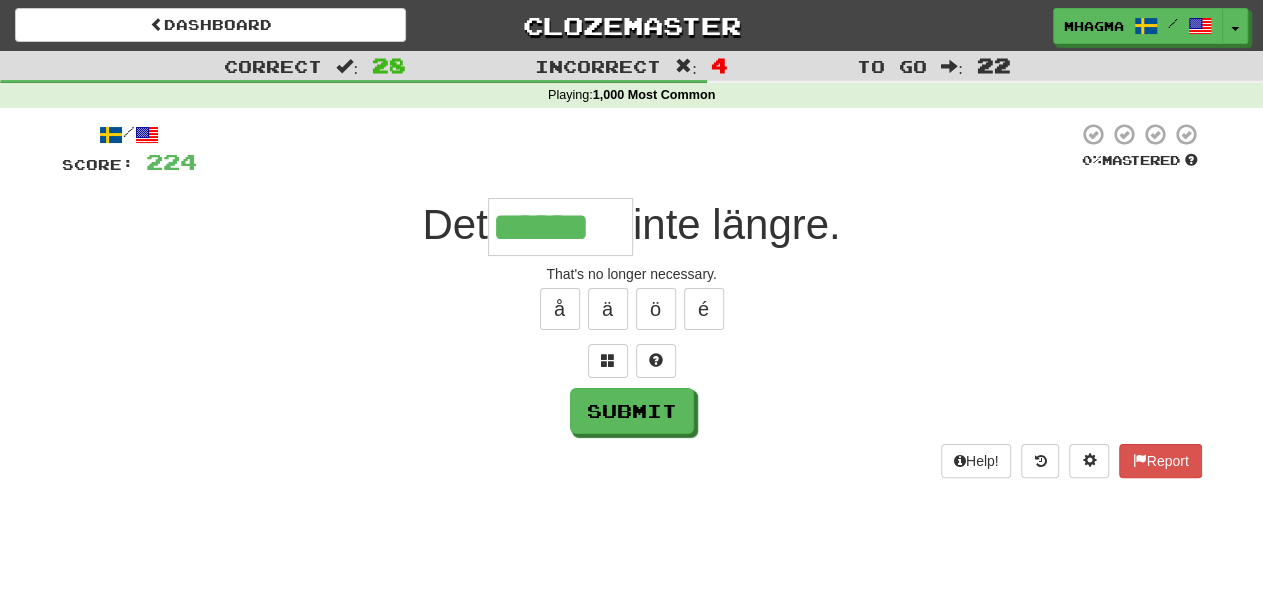 type on "******" 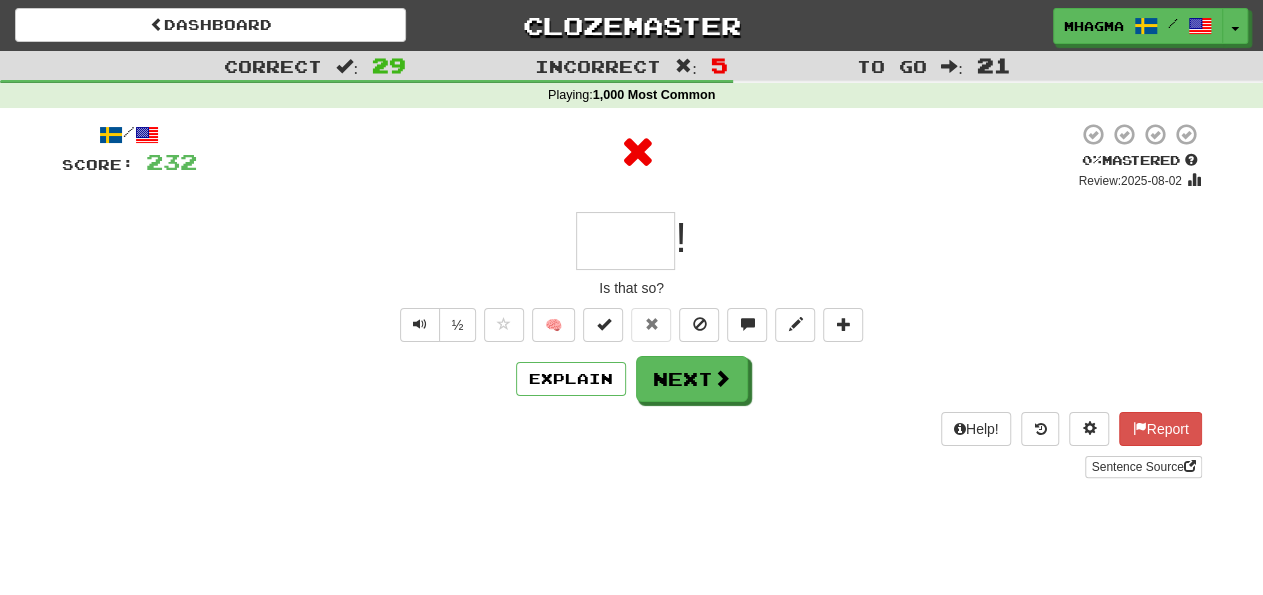 type on "****" 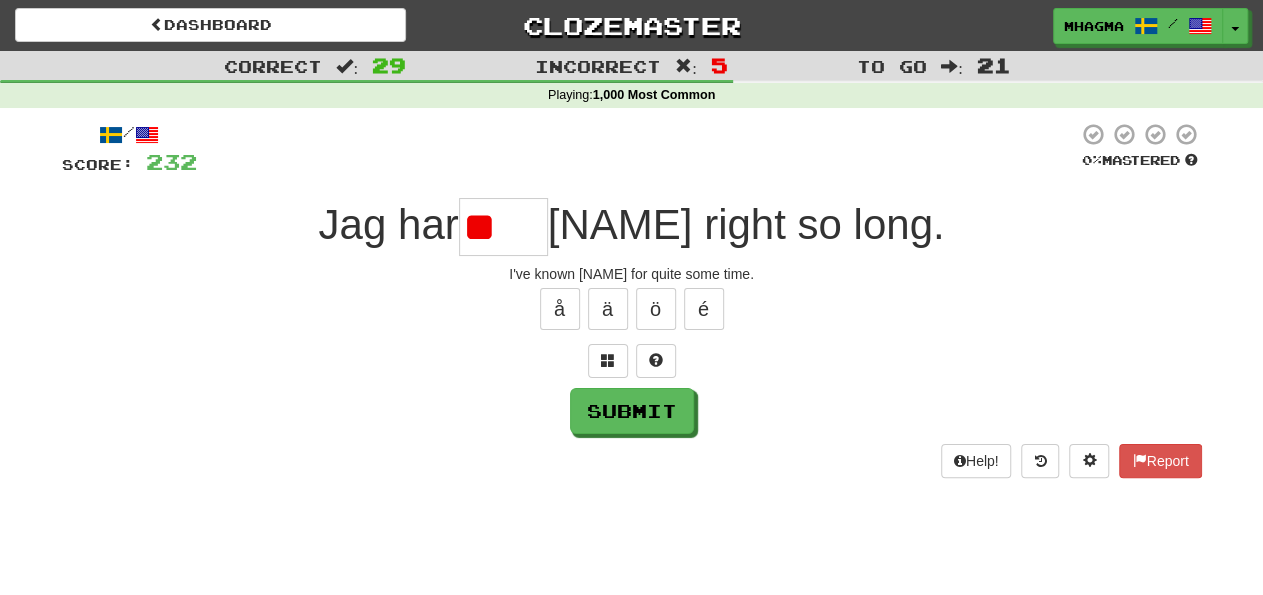 type on "*" 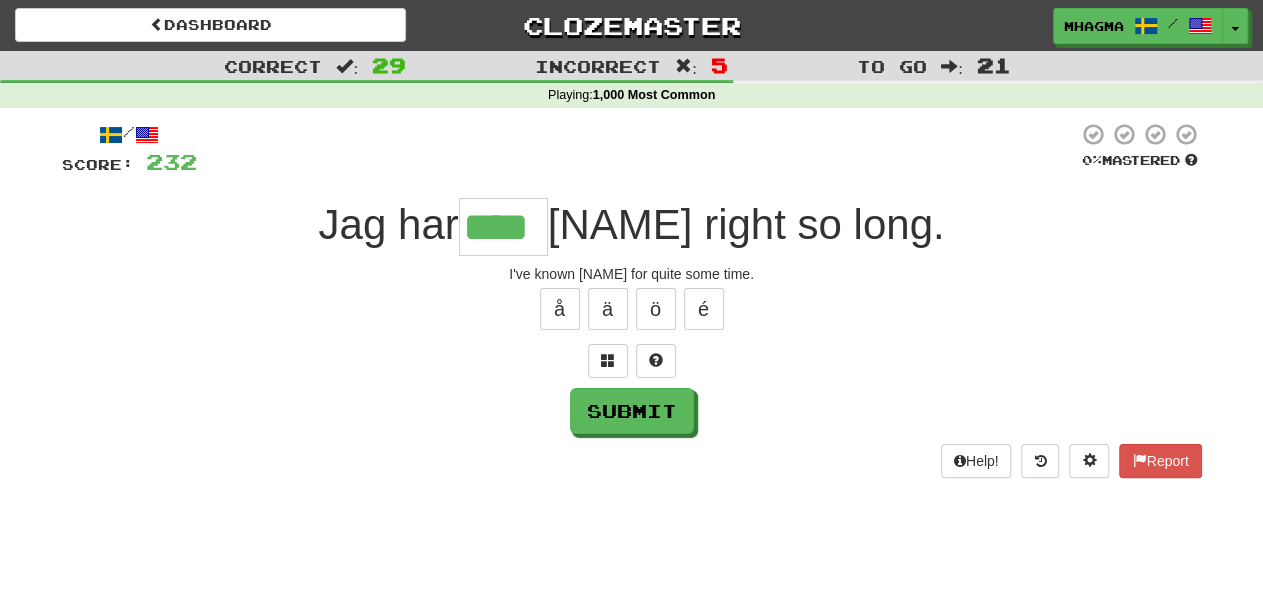 type on "****" 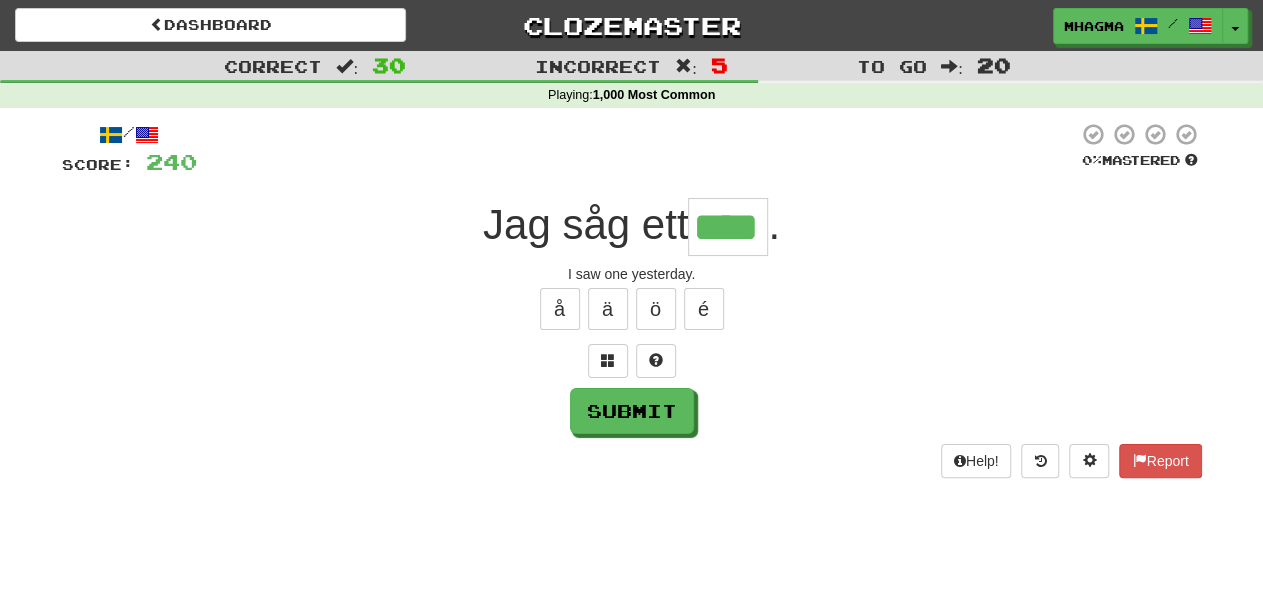 type on "****" 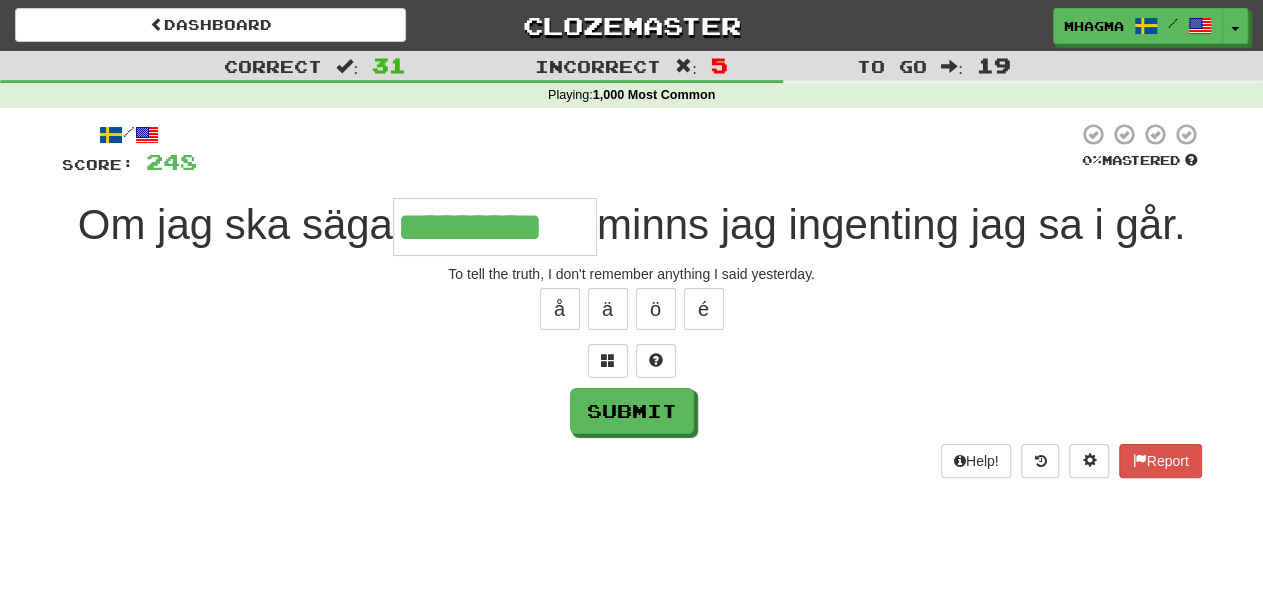 type on "*********" 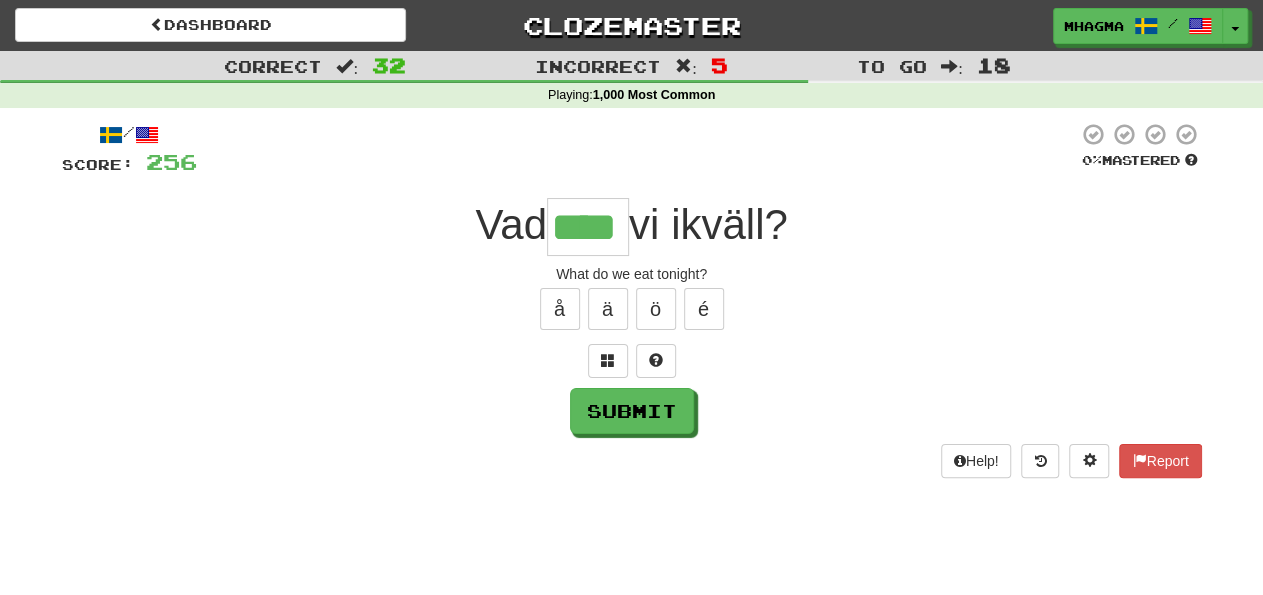 type on "****" 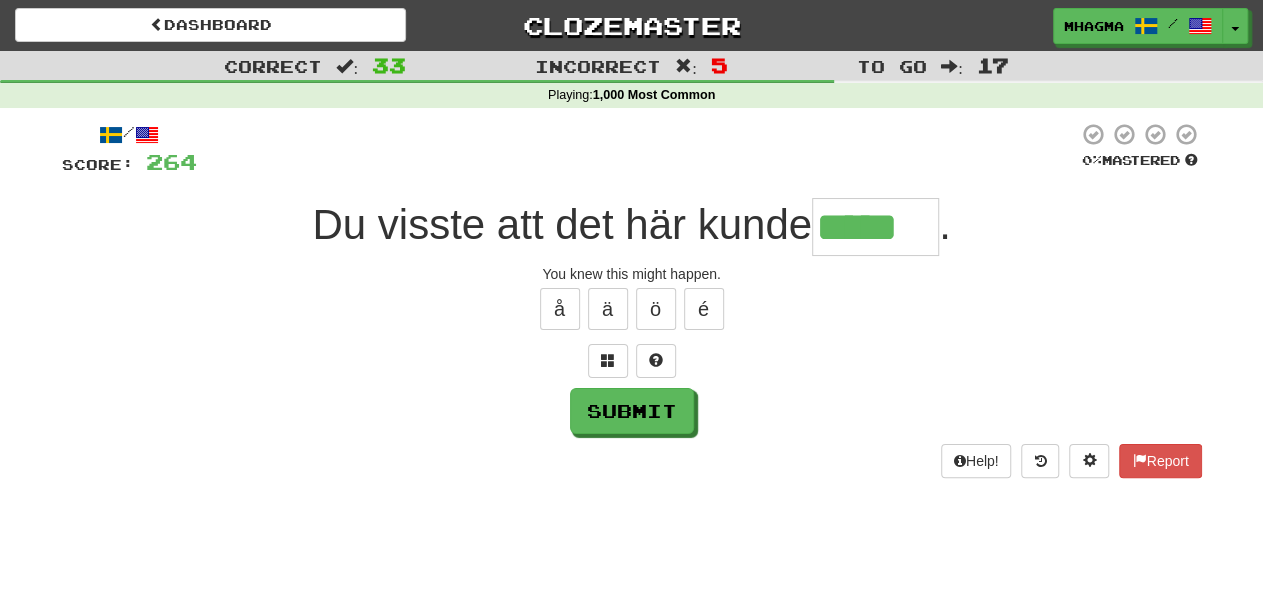 type on "*****" 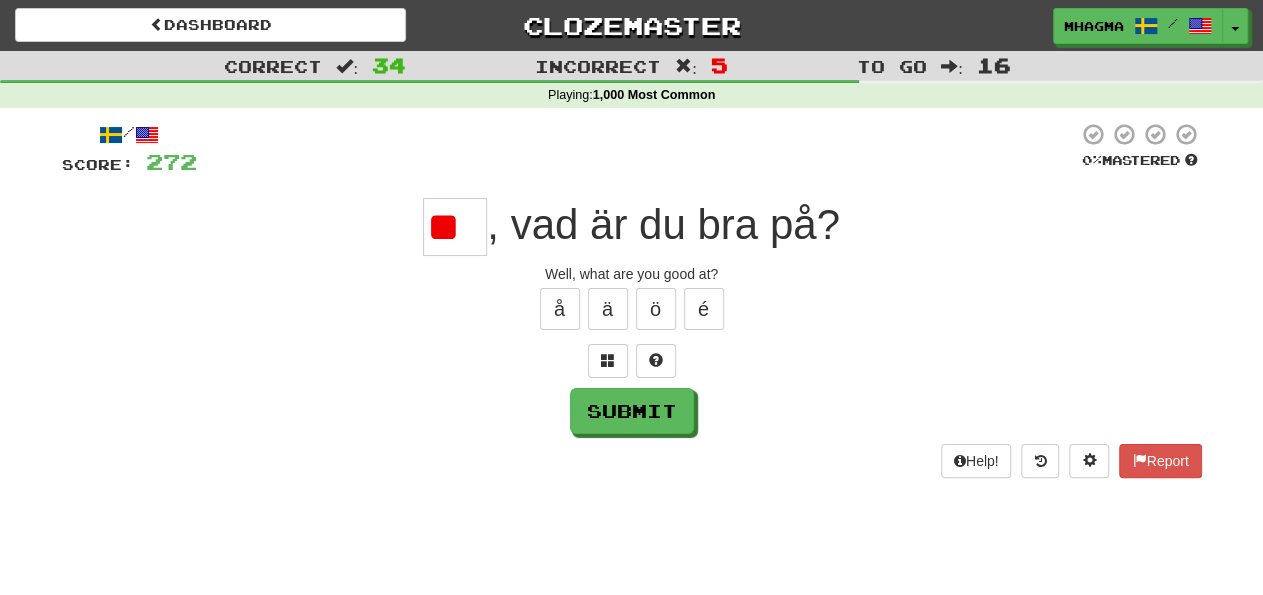 type on "*" 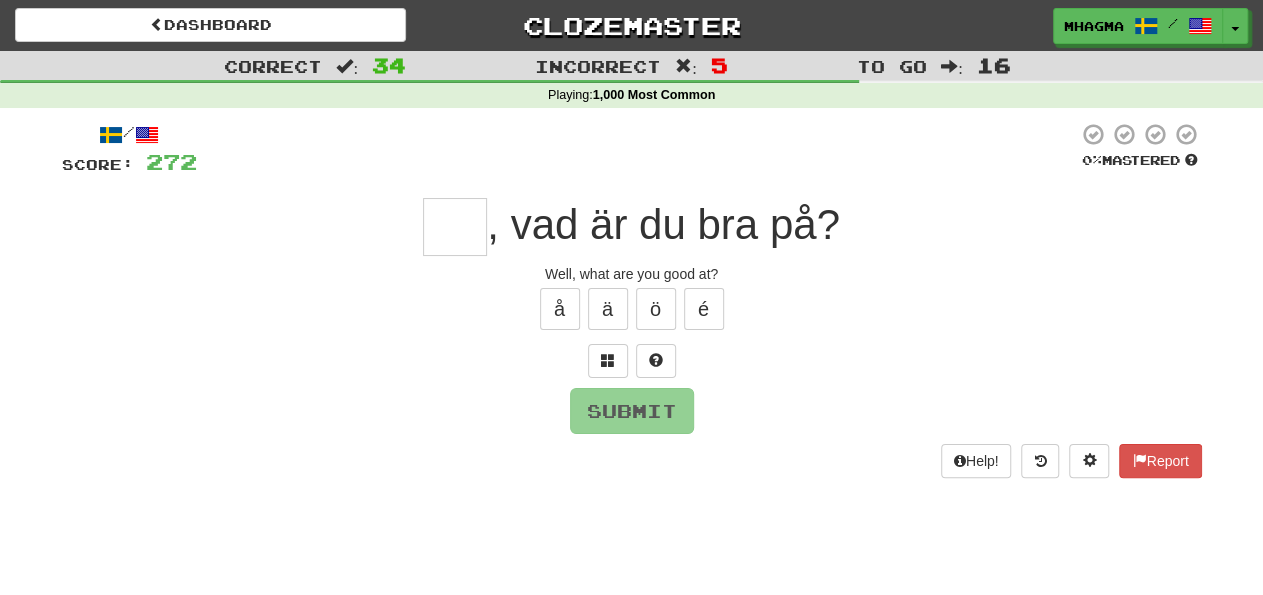 type on "*" 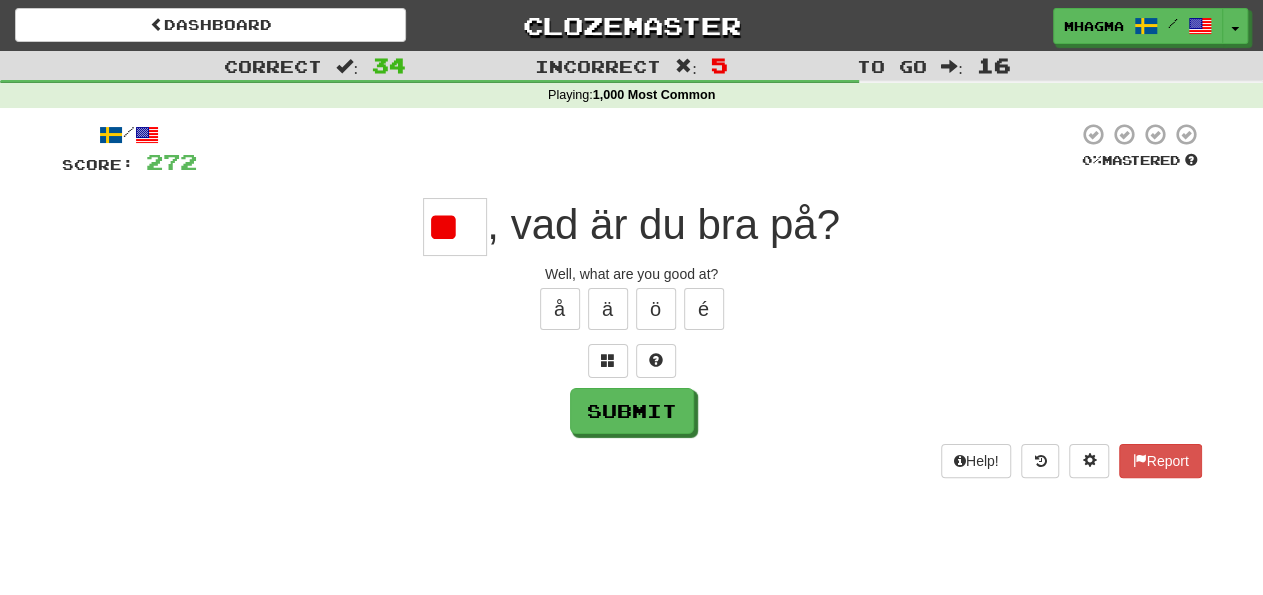 type on "*" 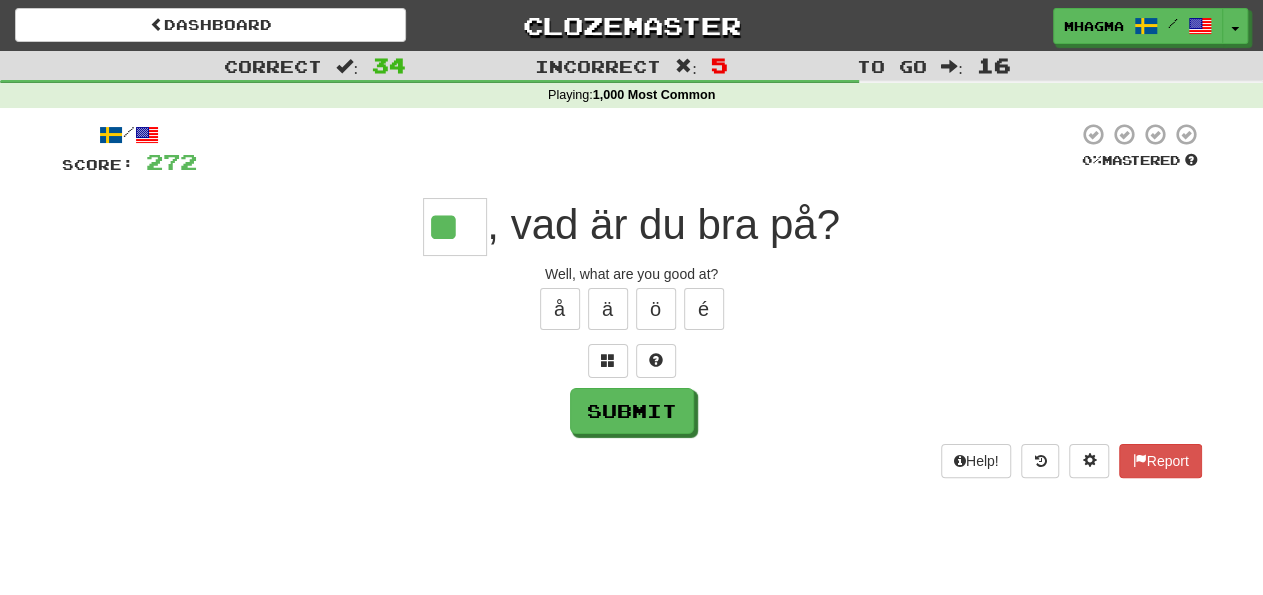 type on "**" 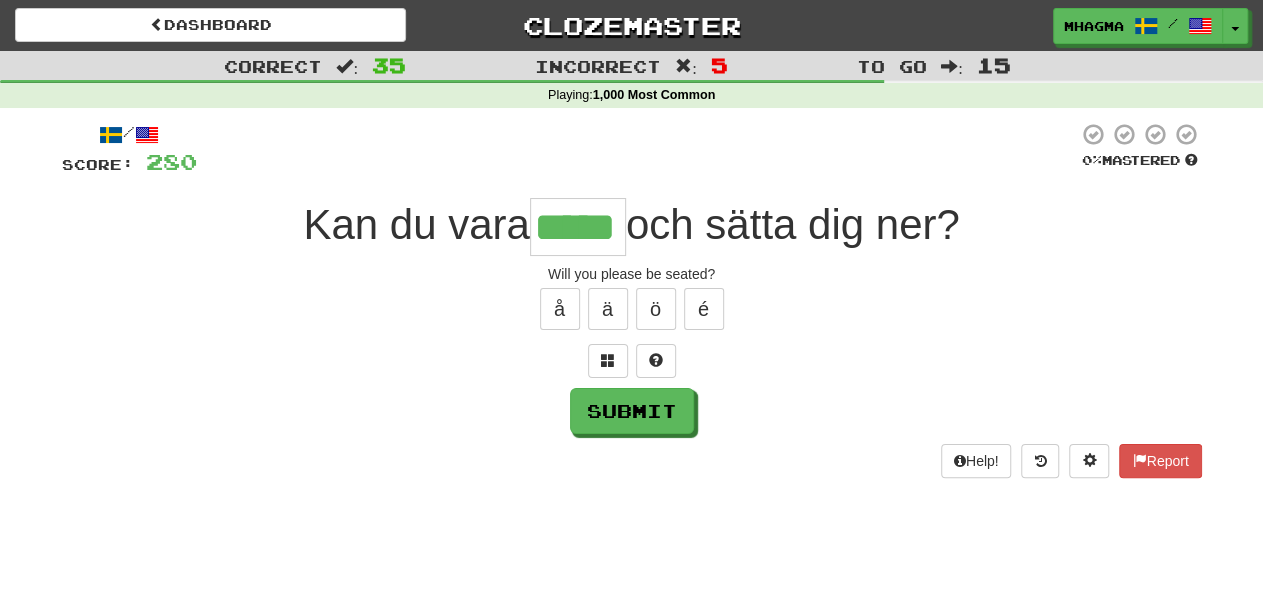 type on "*****" 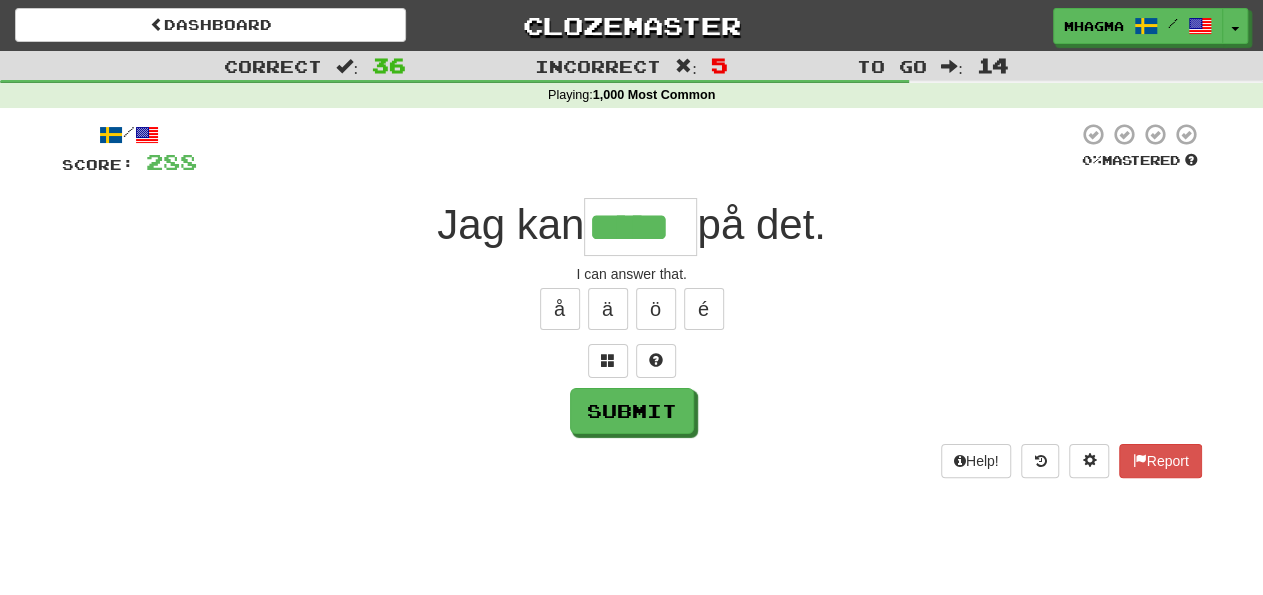 type on "*****" 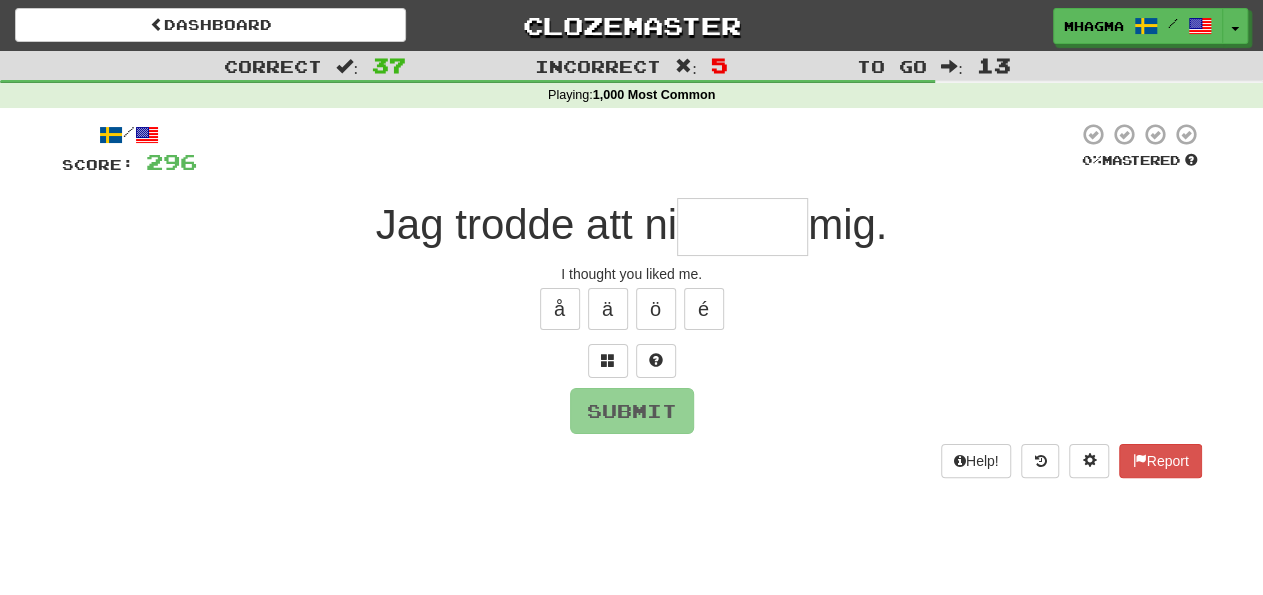 type on "*" 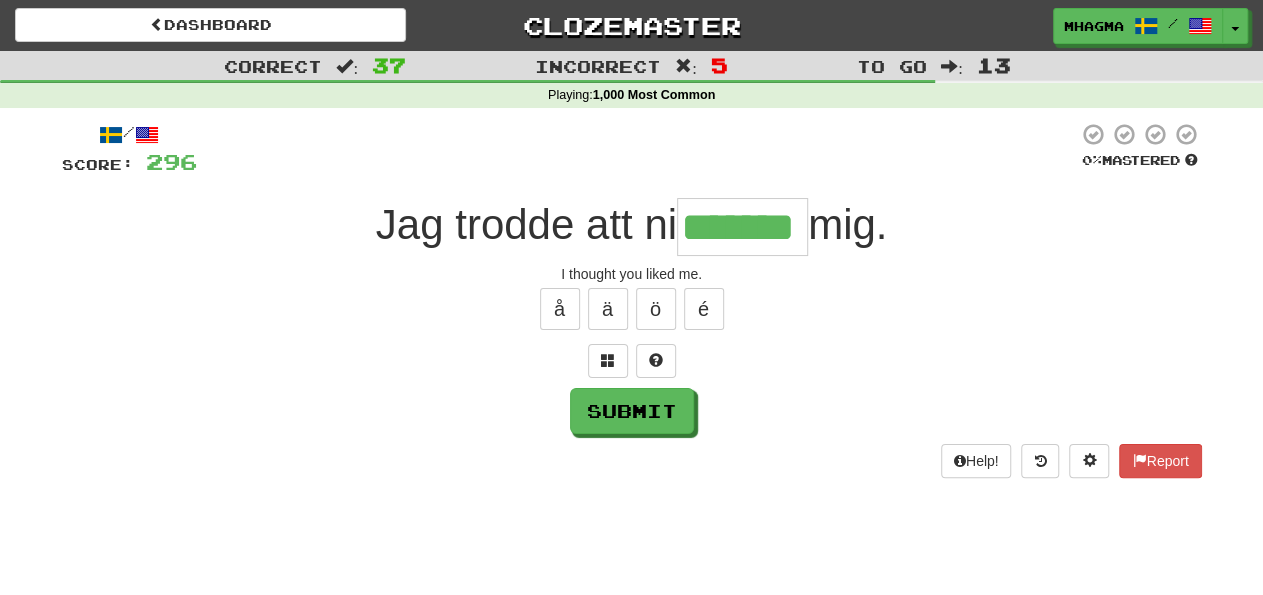 type on "*******" 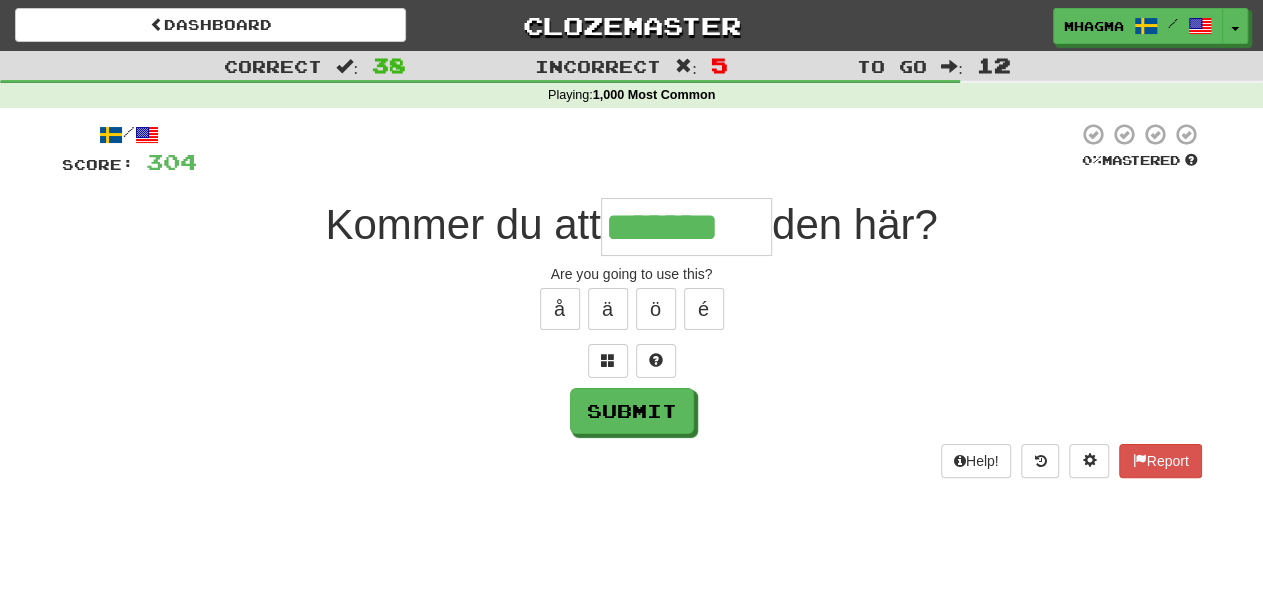 type on "*******" 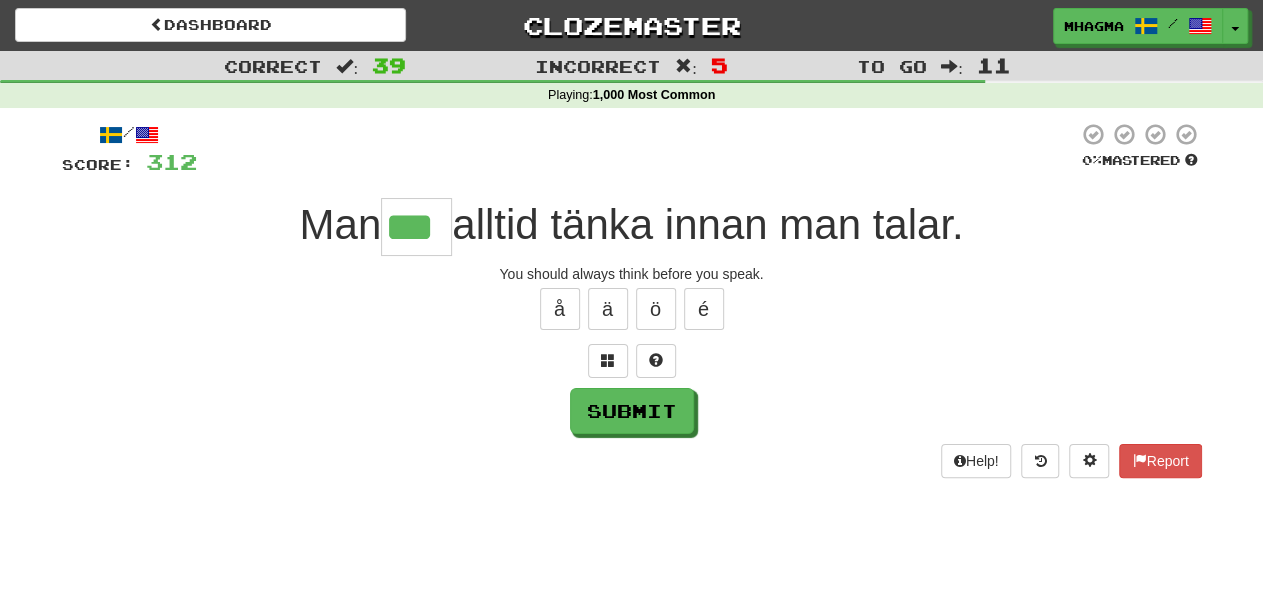 type on "***" 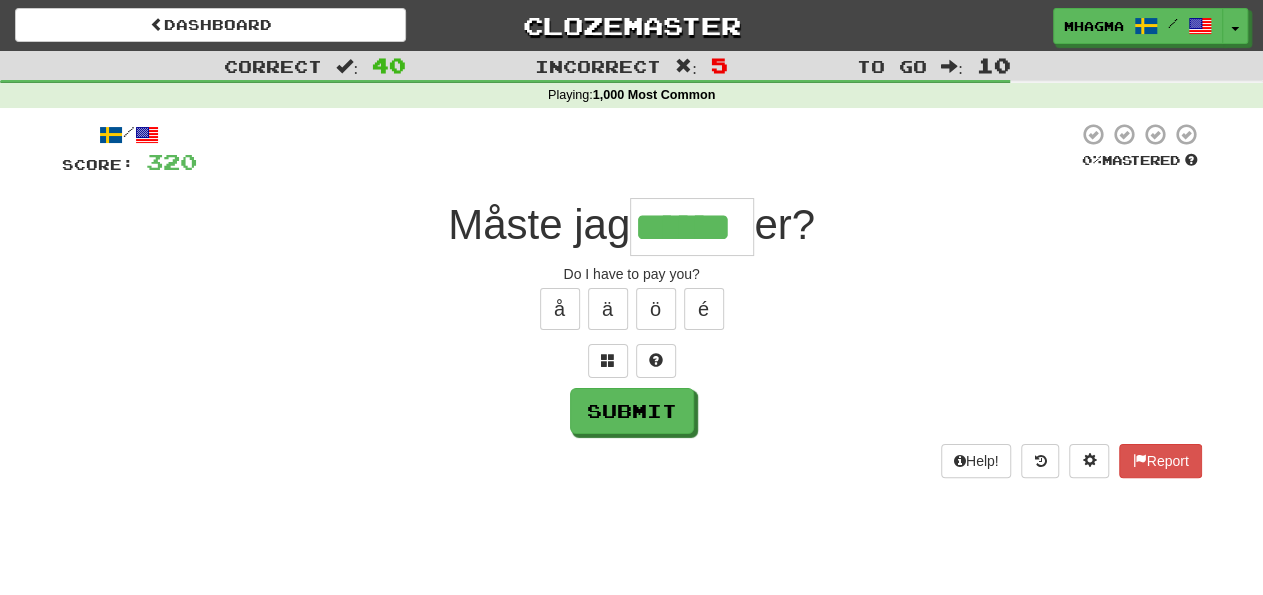 type on "******" 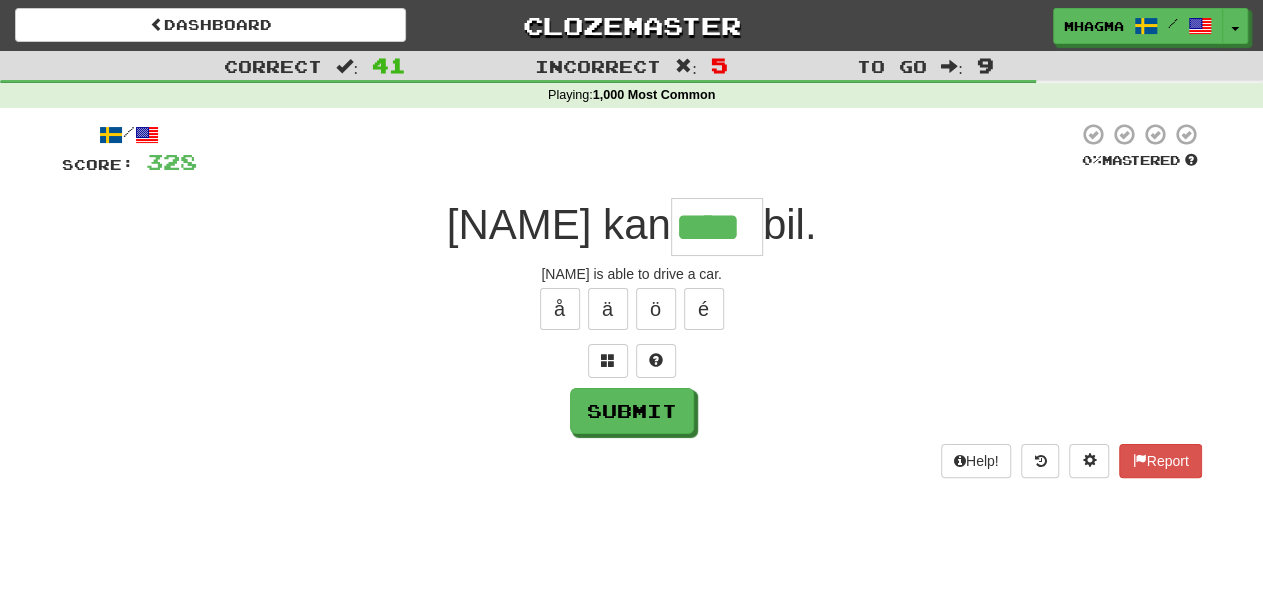 type on "****" 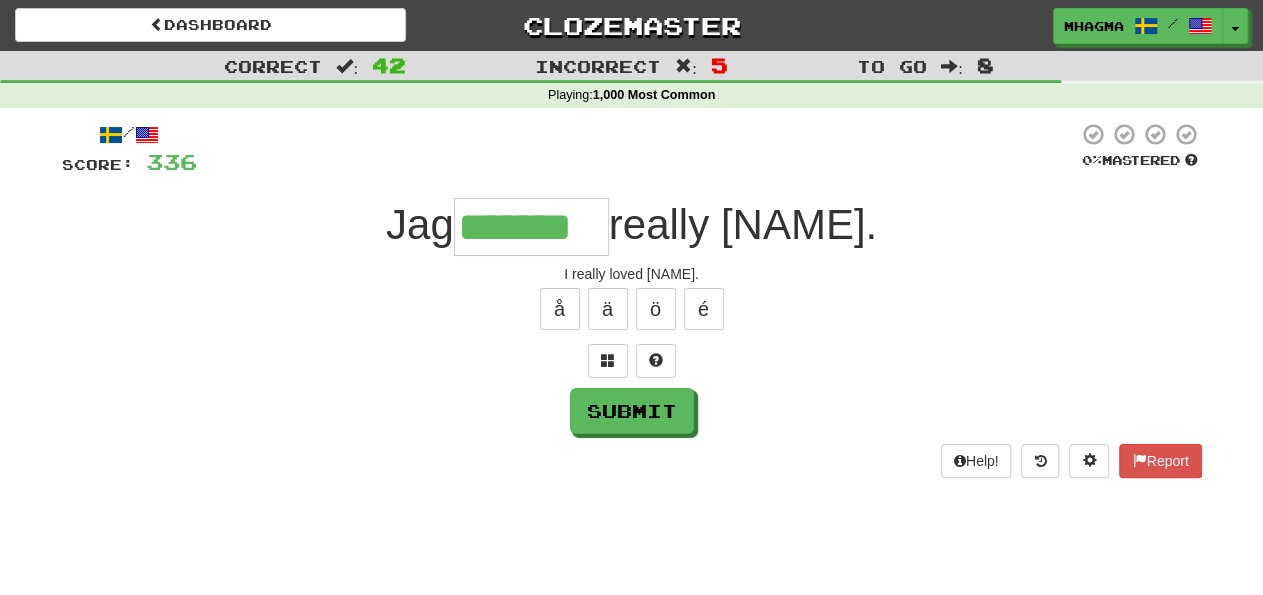 type on "*******" 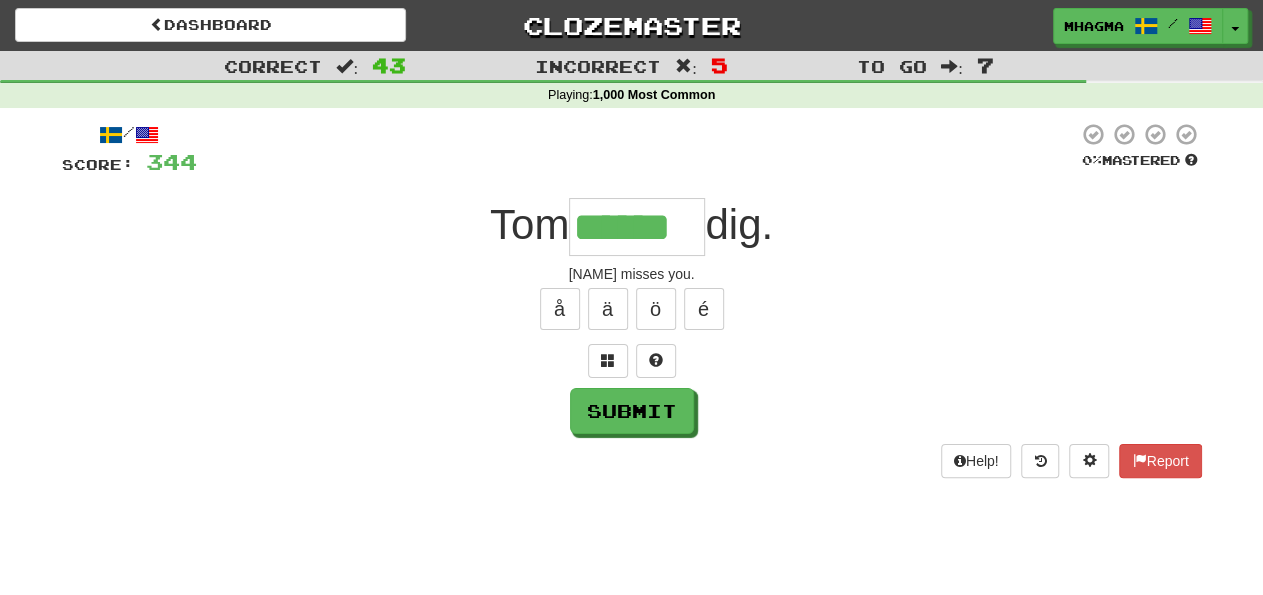 type on "******" 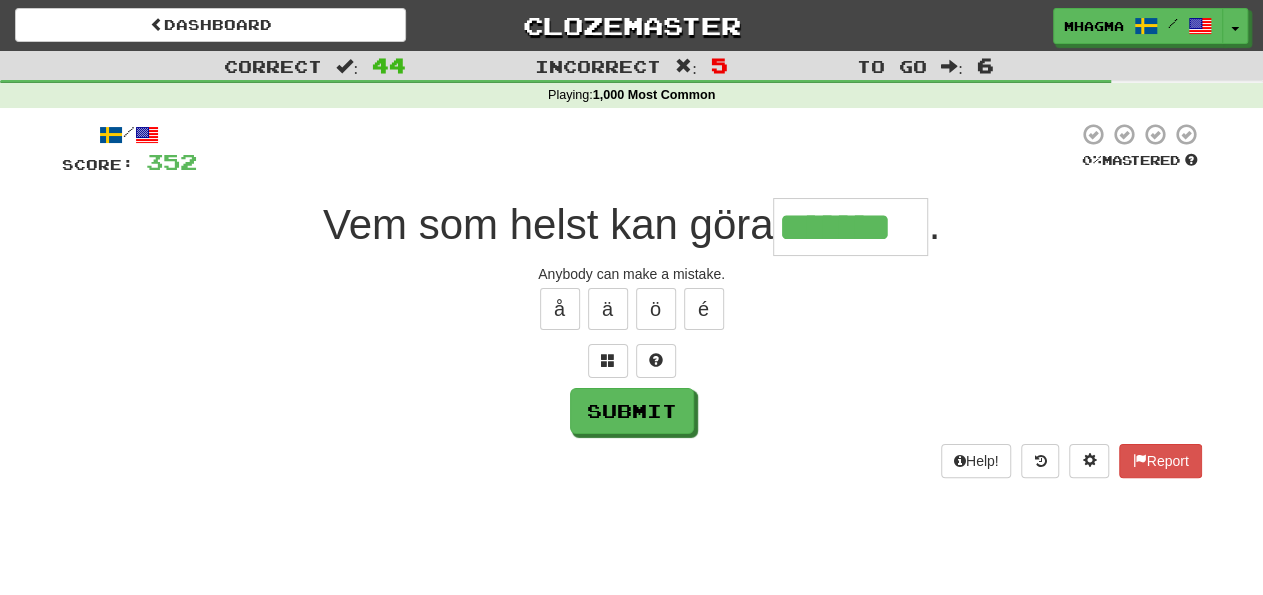 type on "*******" 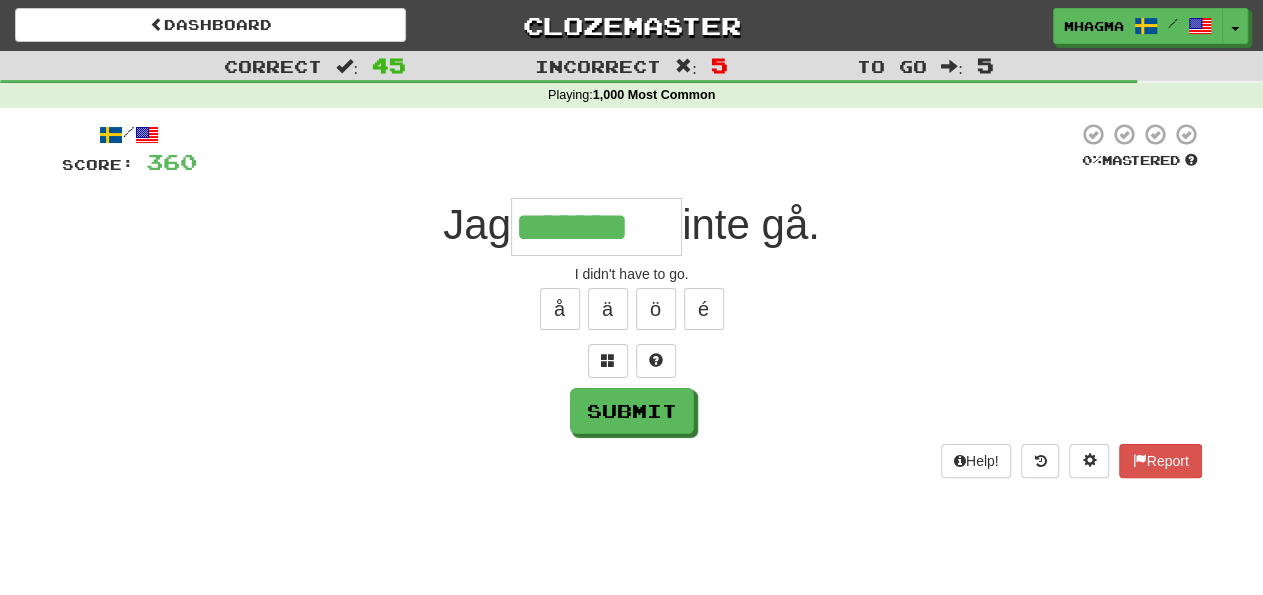 type on "*******" 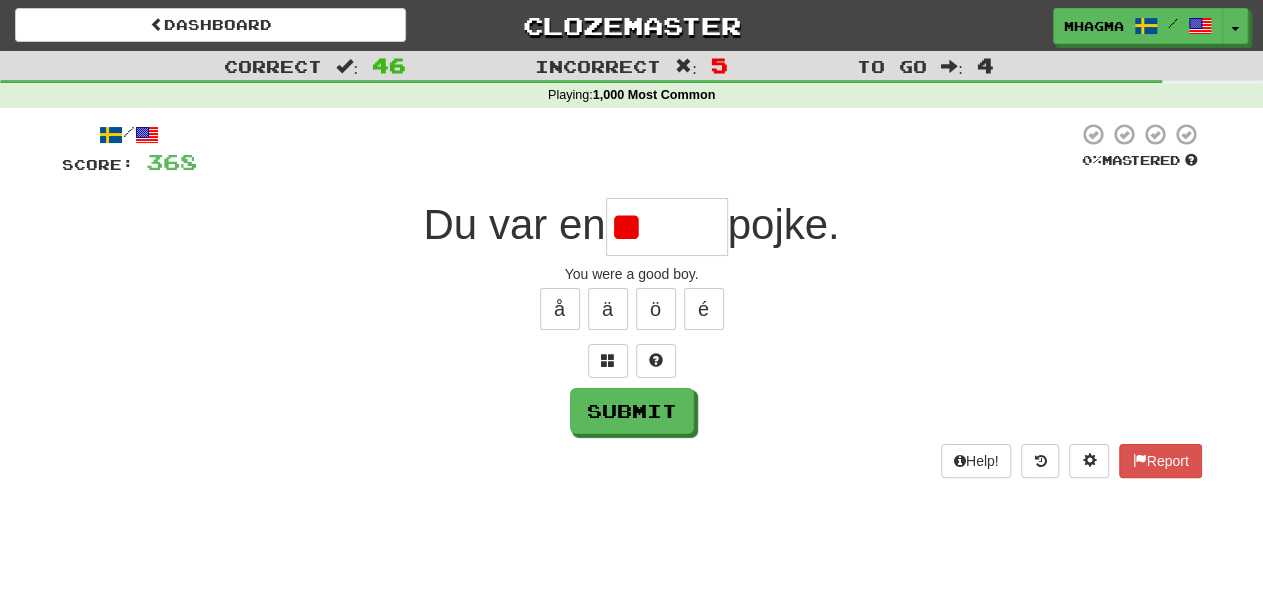 type on "*" 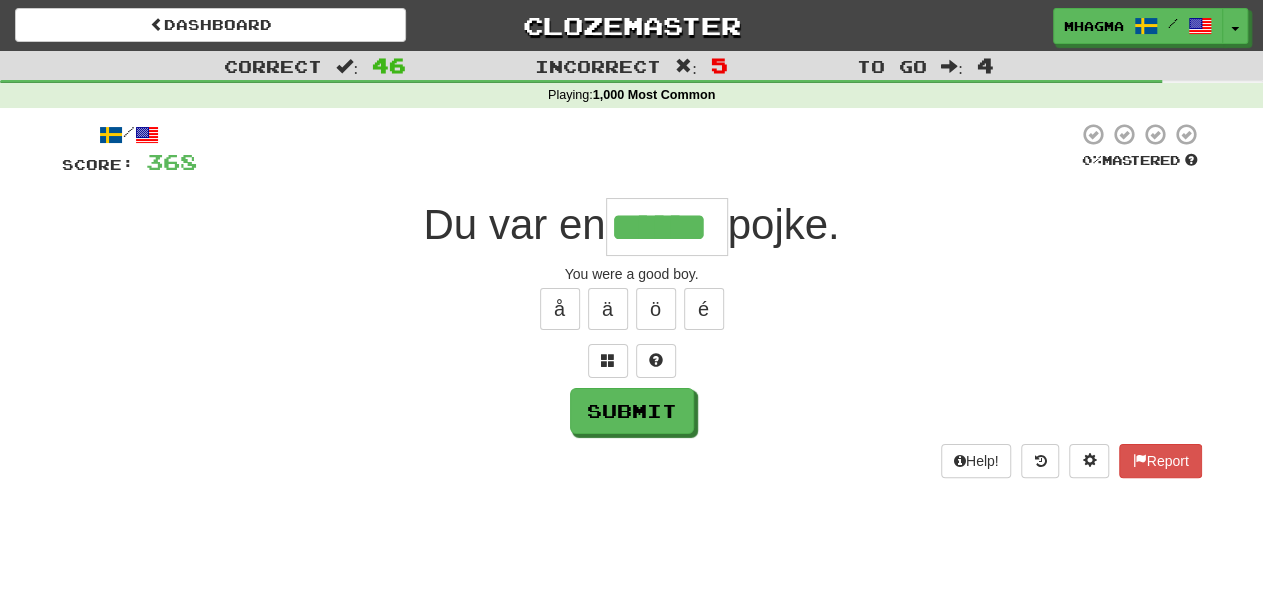 type on "******" 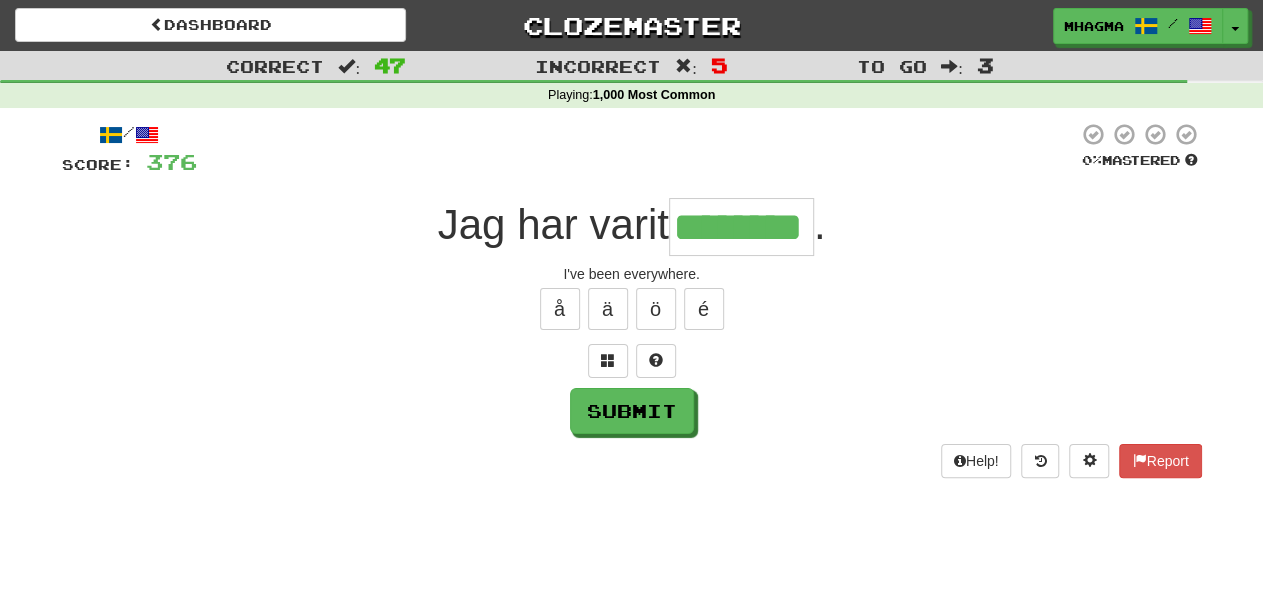 type on "********" 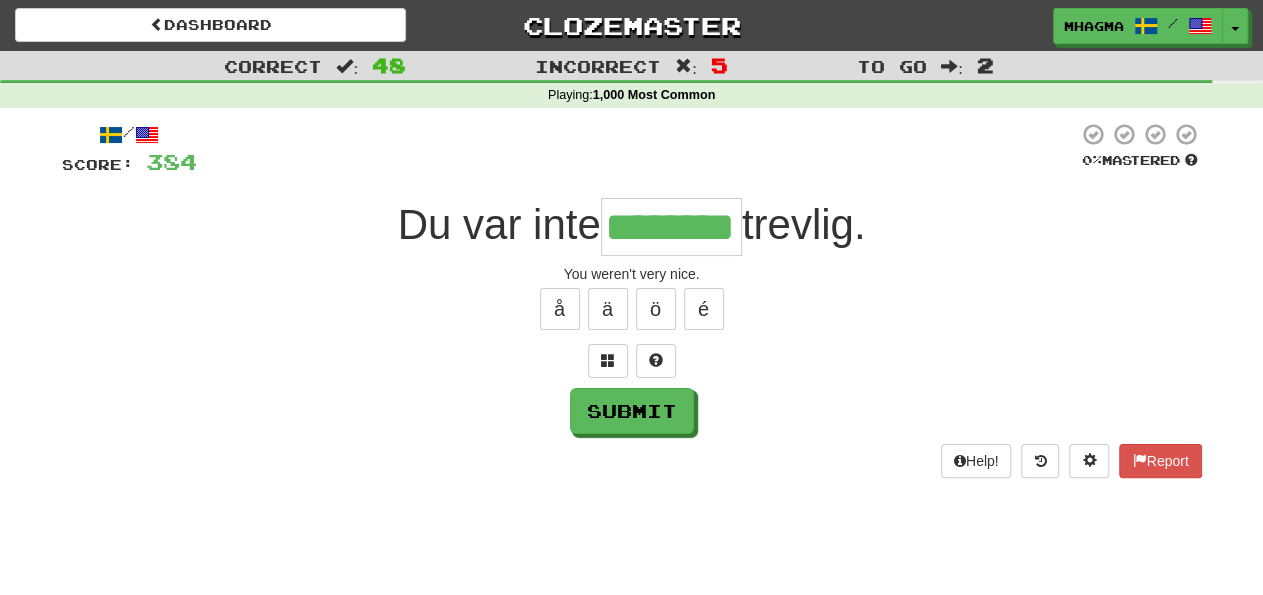 type on "********" 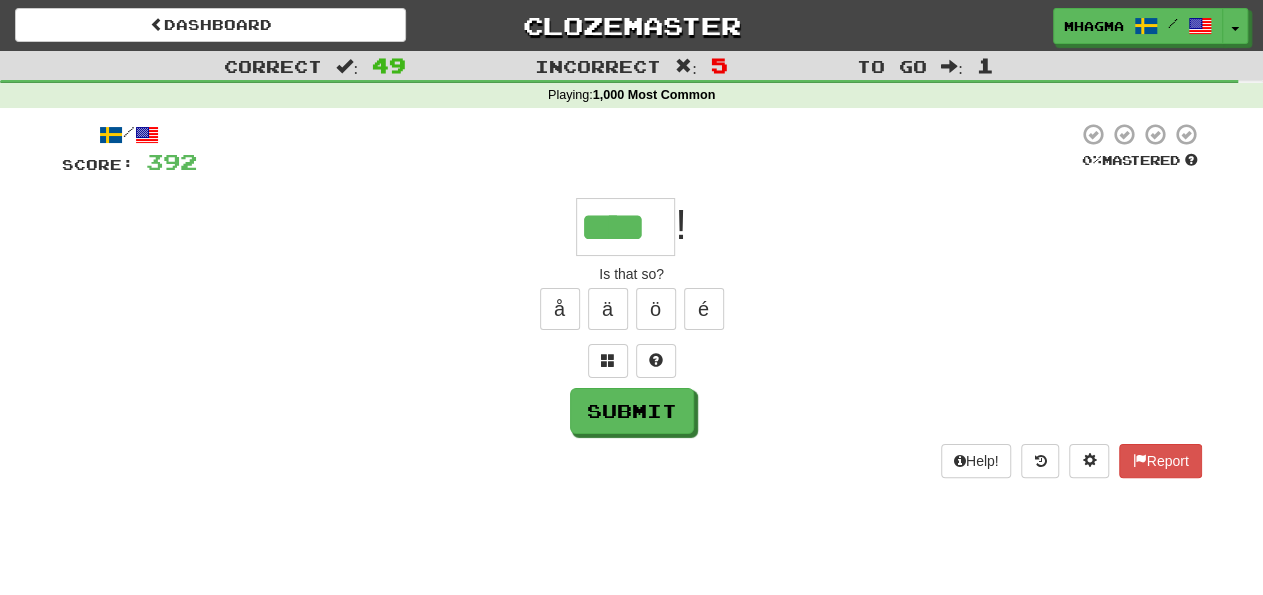 type on "****" 